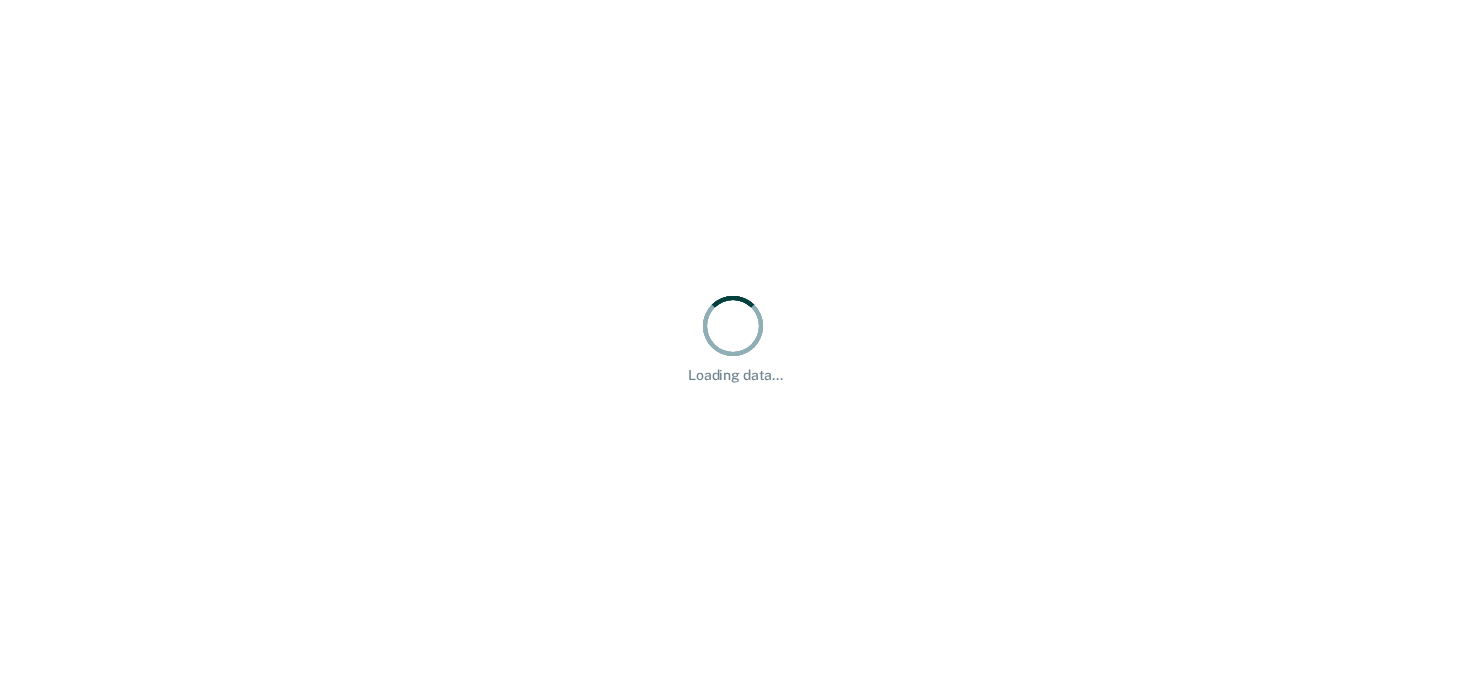 scroll, scrollTop: 0, scrollLeft: 0, axis: both 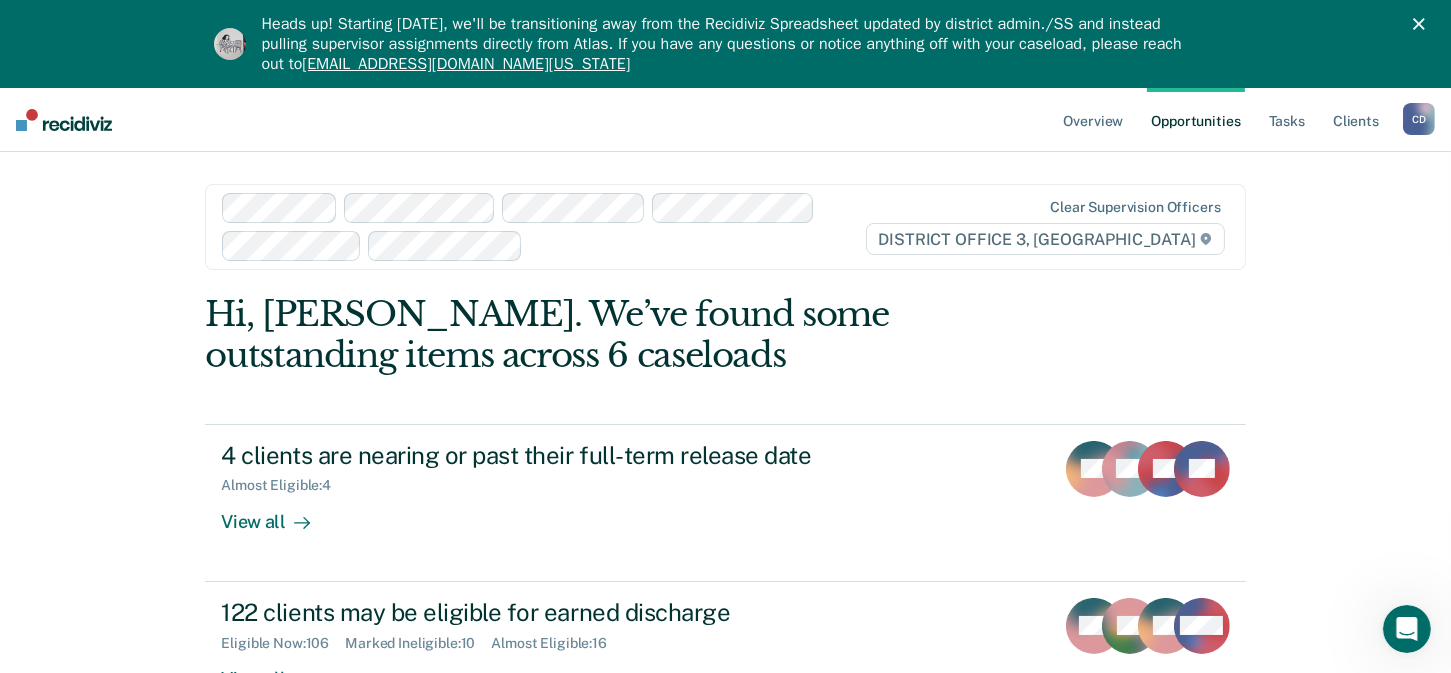 click on "C D" at bounding box center [1419, 119] 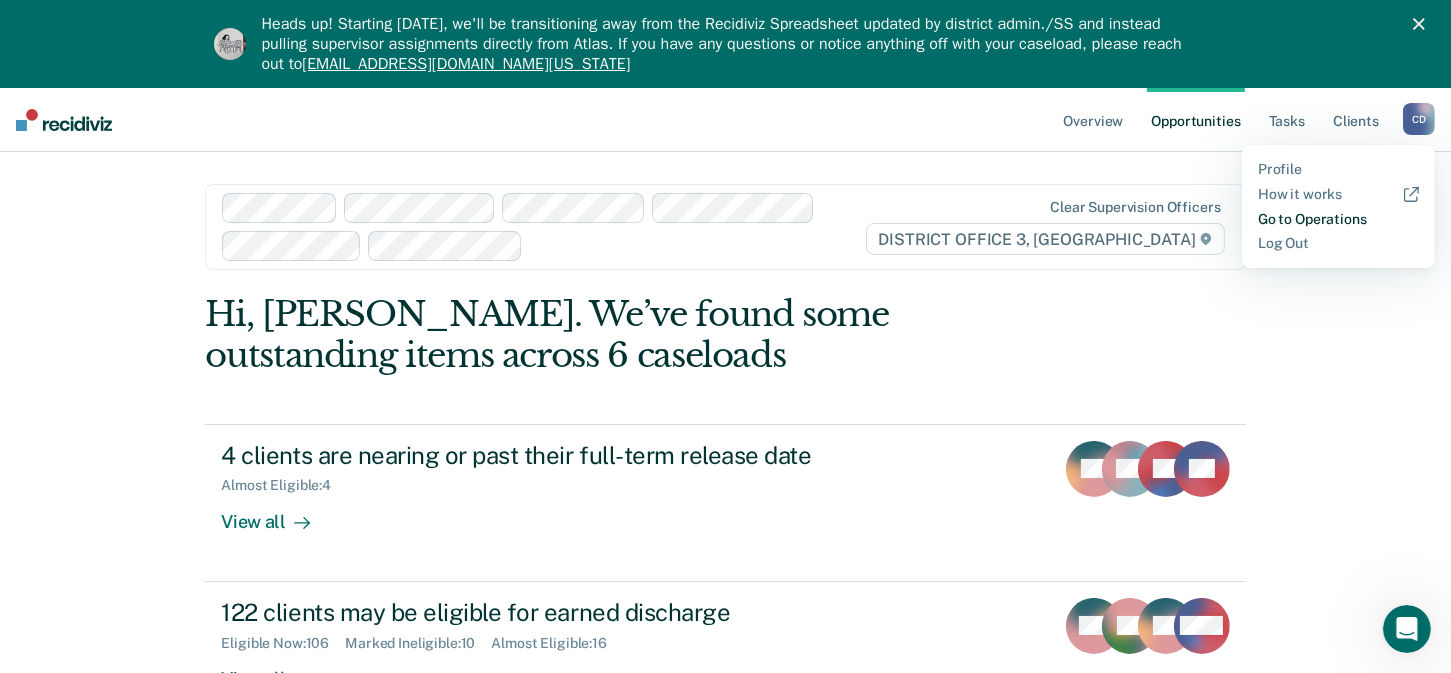 click on "Go to Operations" at bounding box center [1338, 219] 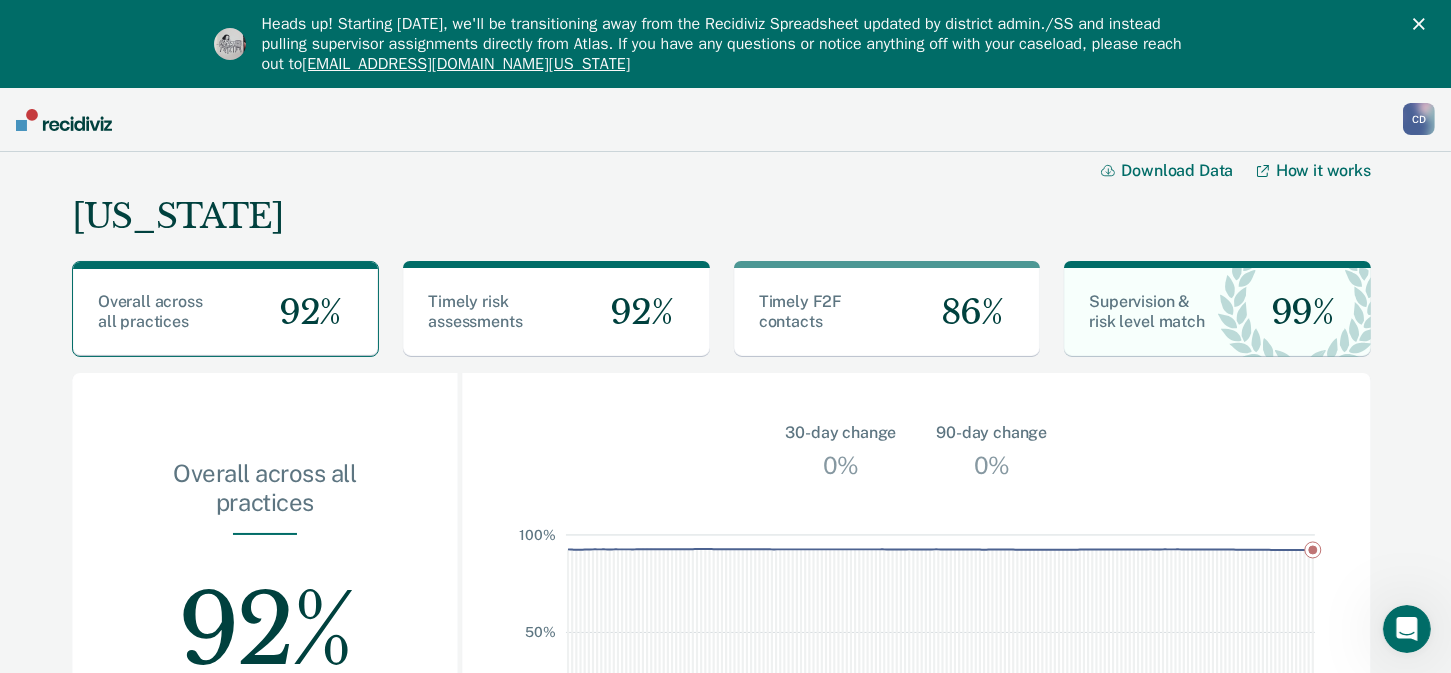 click on "C D" at bounding box center [1419, 119] 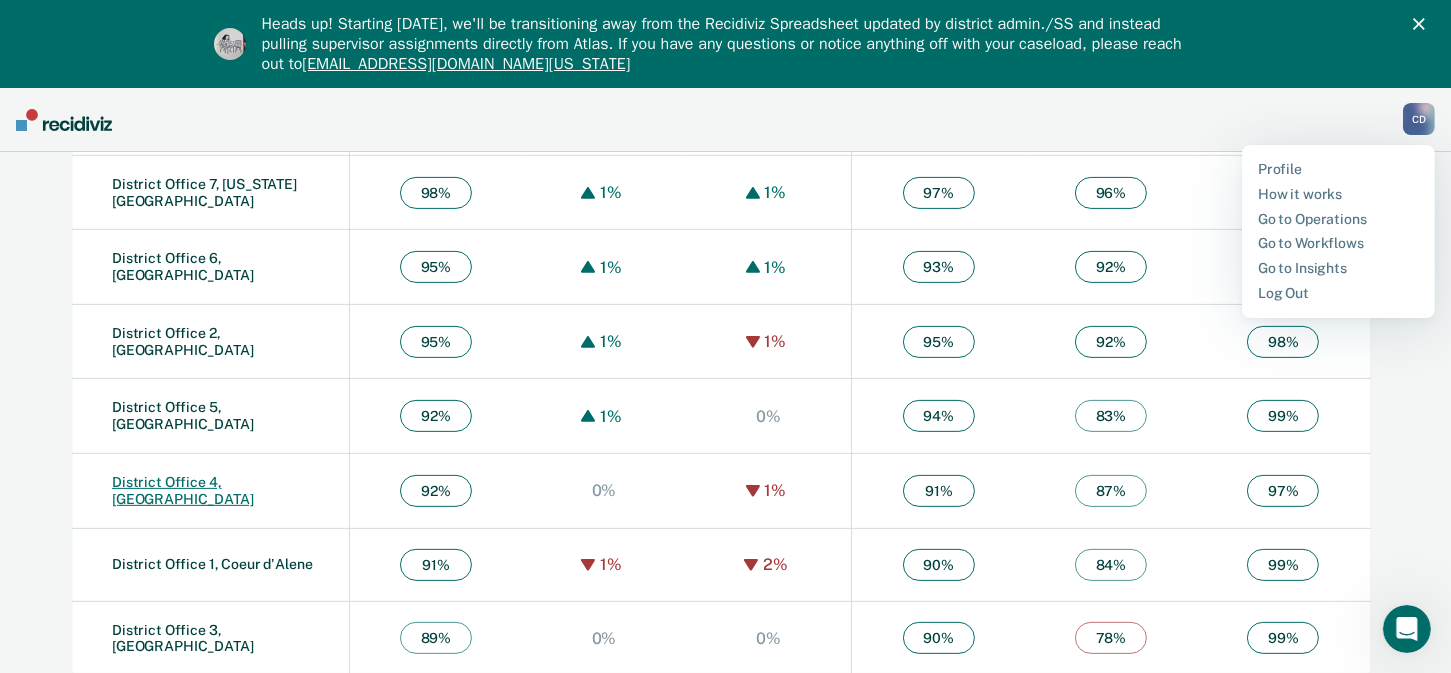 scroll, scrollTop: 824, scrollLeft: 0, axis: vertical 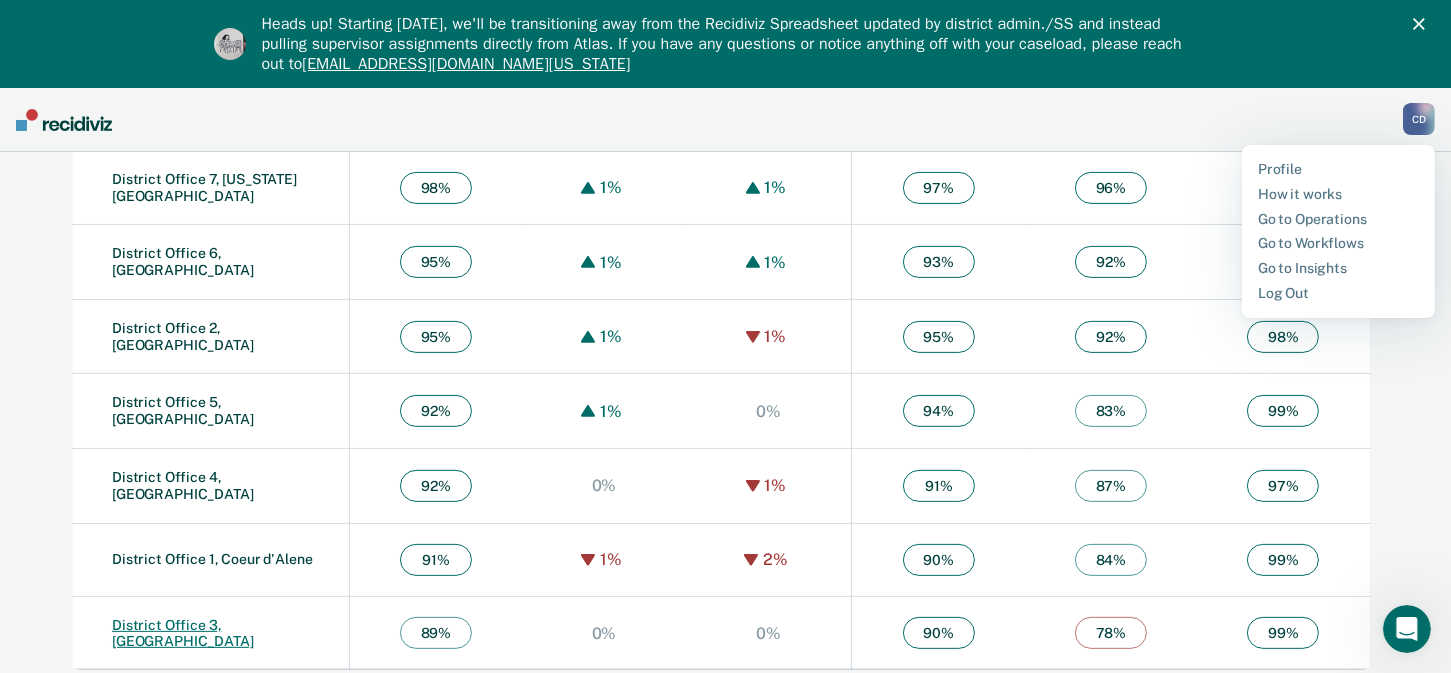 click on "District Office 3, [GEOGRAPHIC_DATA]" at bounding box center (183, 633) 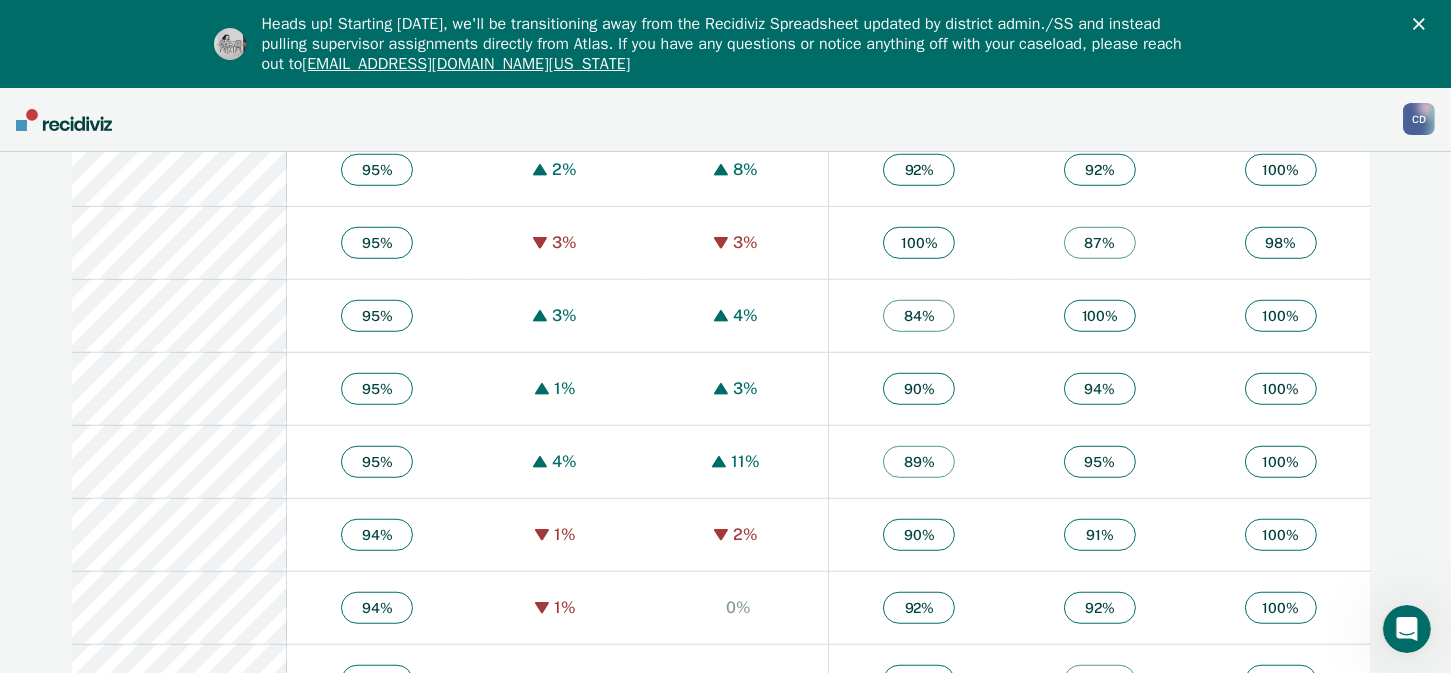 scroll, scrollTop: 2000, scrollLeft: 0, axis: vertical 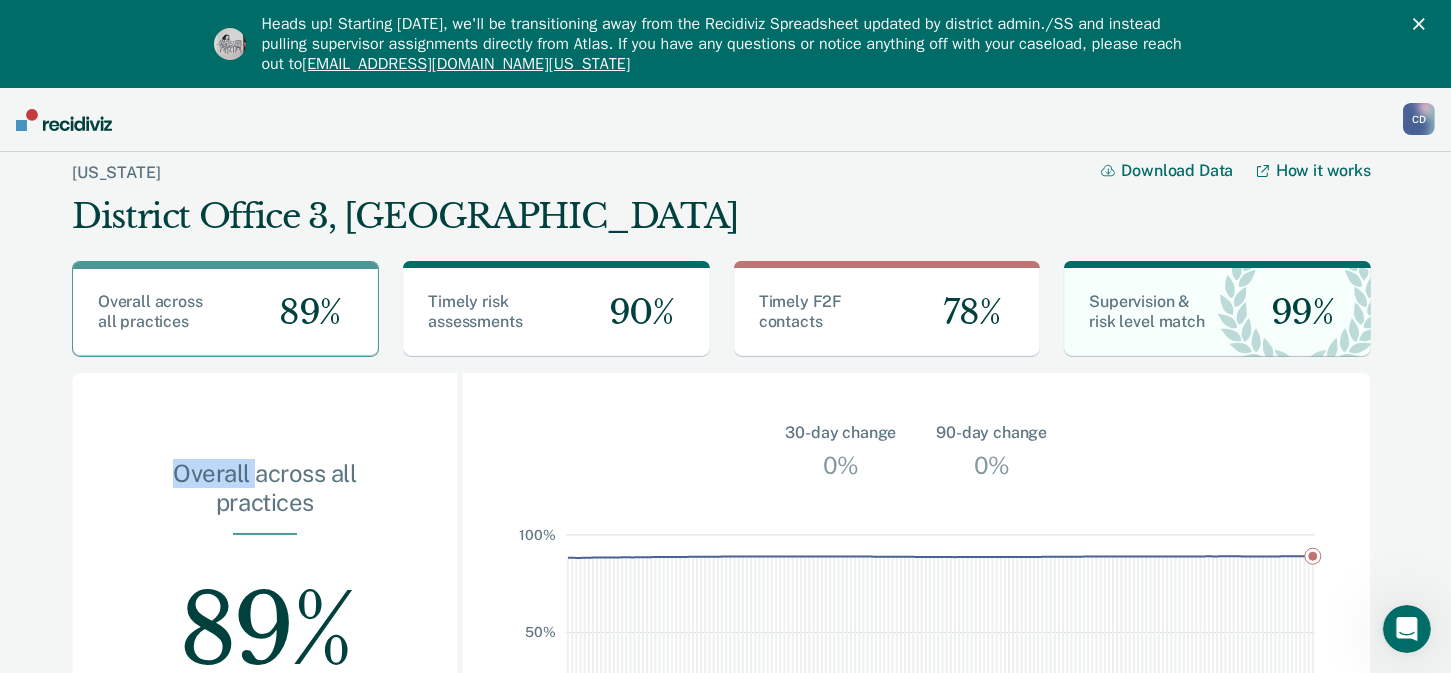 click on "Overall across all practices 89% Average timeliness across all metrics" at bounding box center (265, 596) 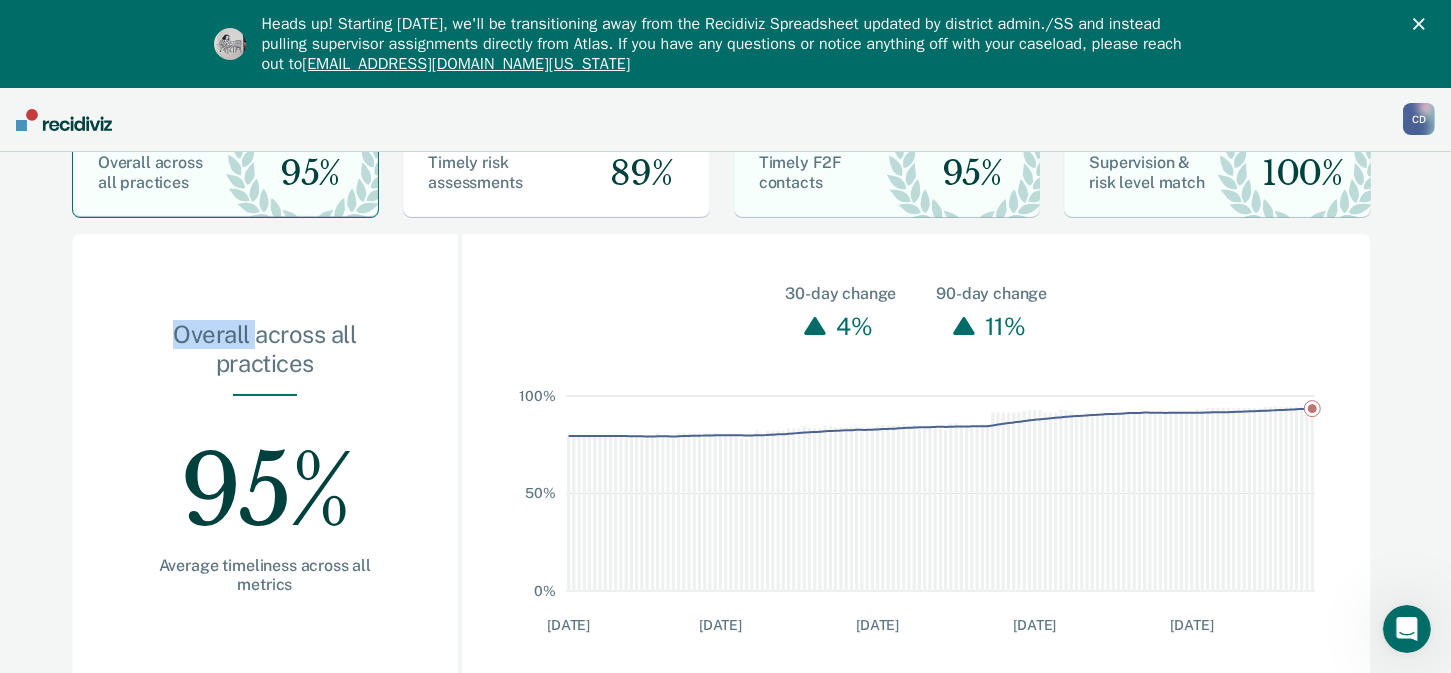 scroll, scrollTop: 100, scrollLeft: 0, axis: vertical 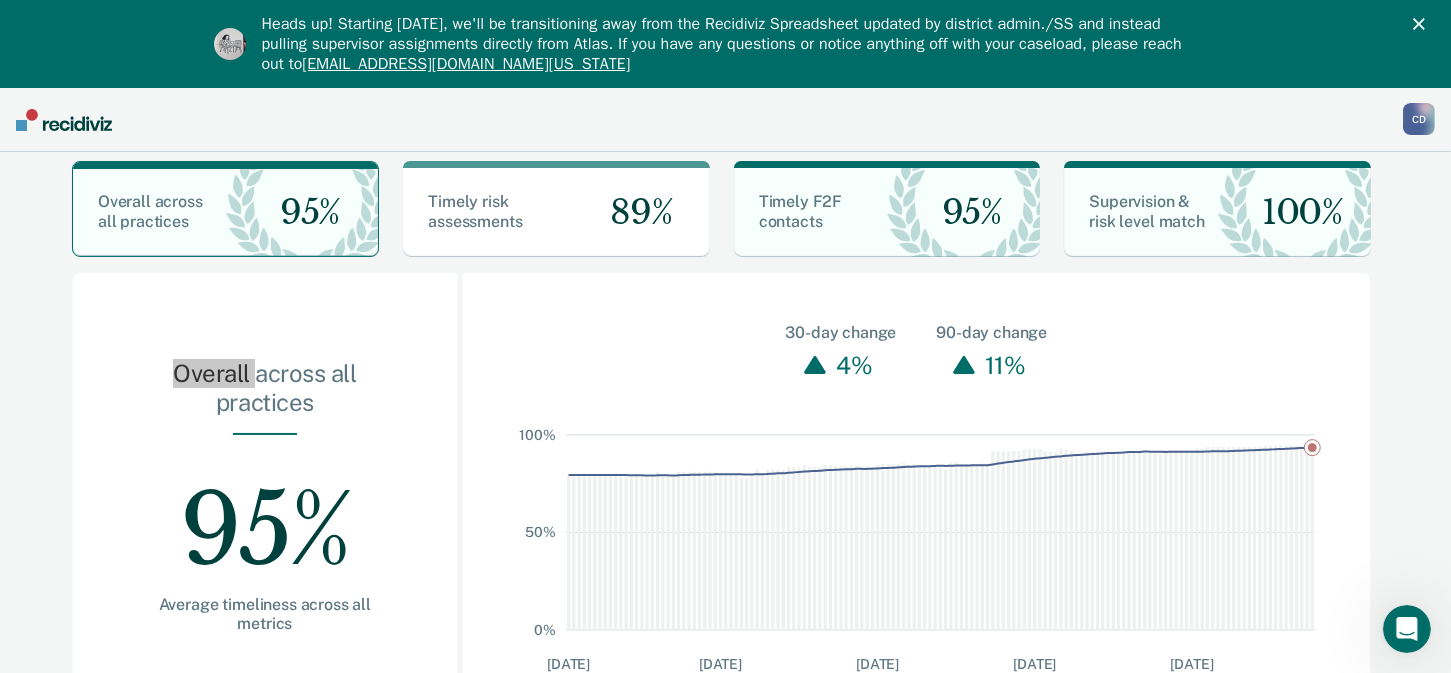 click 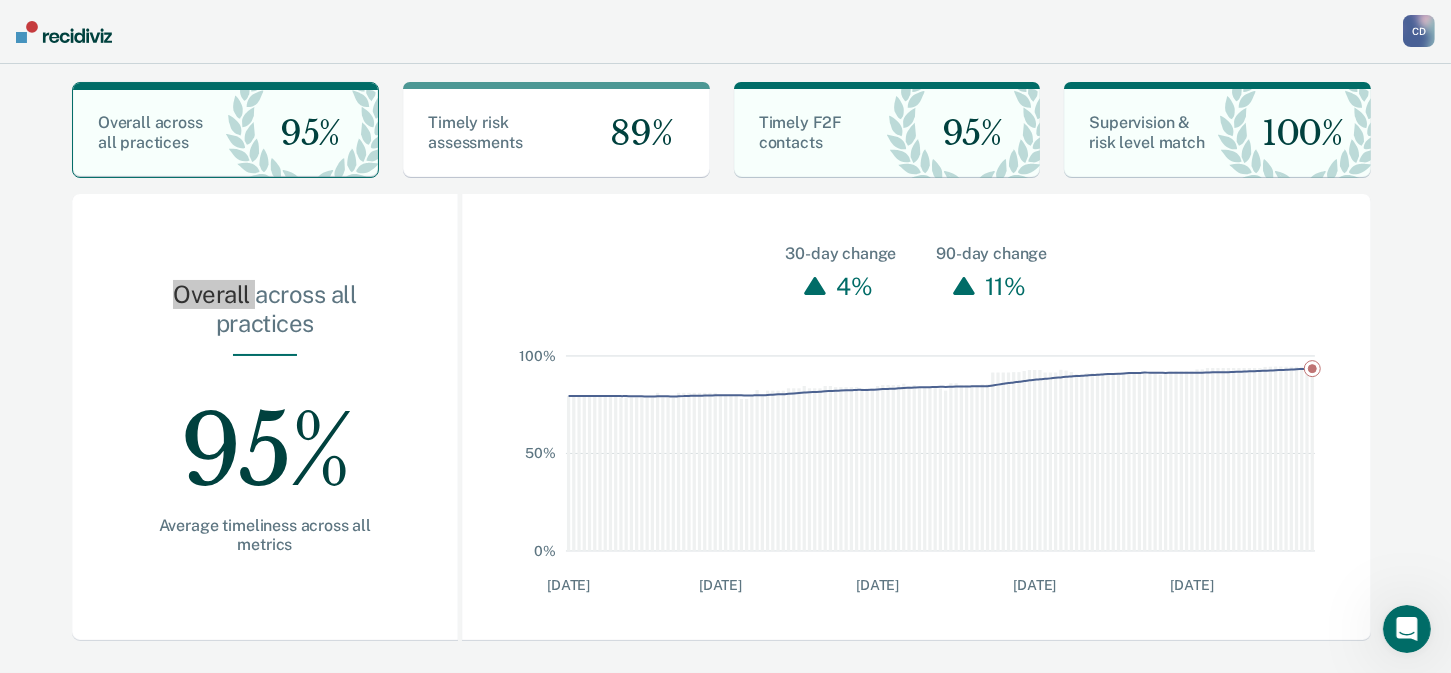 scroll, scrollTop: 89, scrollLeft: 0, axis: vertical 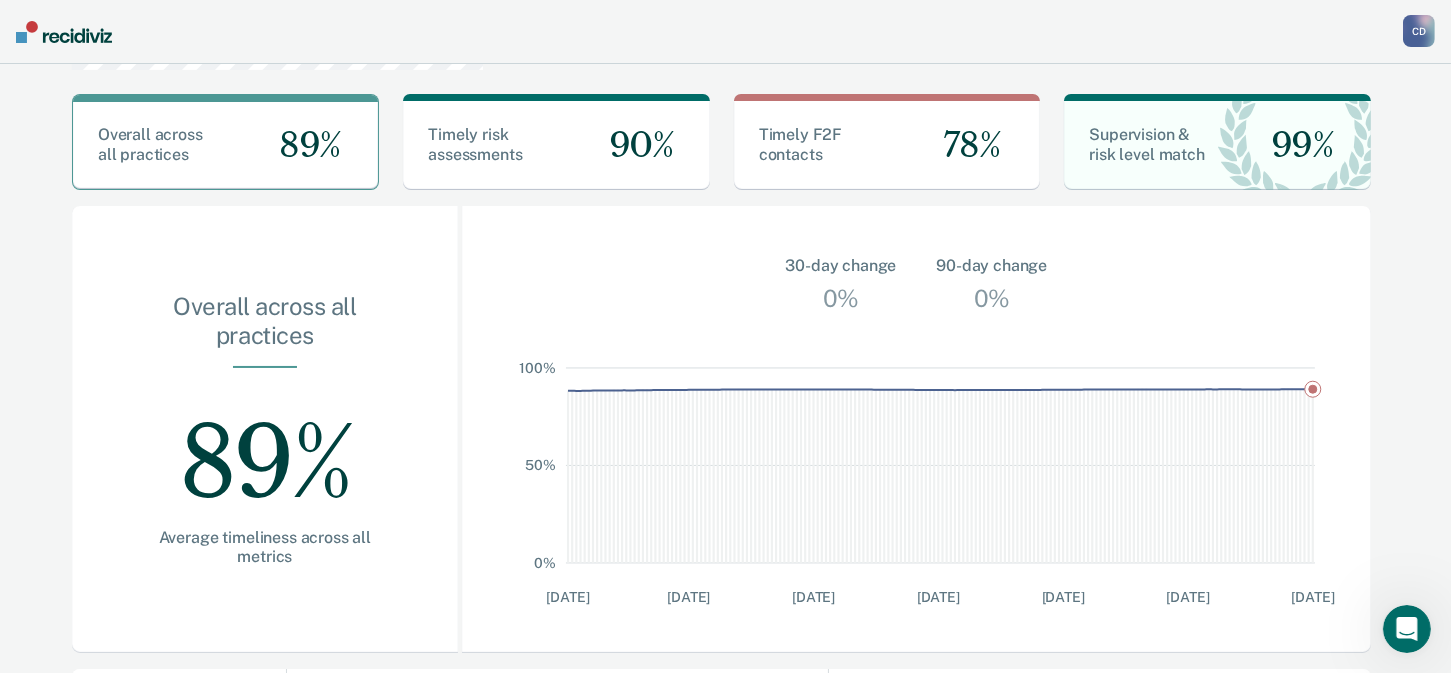 click on "0% 50% 100% [DATE] [DATE] [DATE] [DATE] [DATE] [DATE] [DATE]" 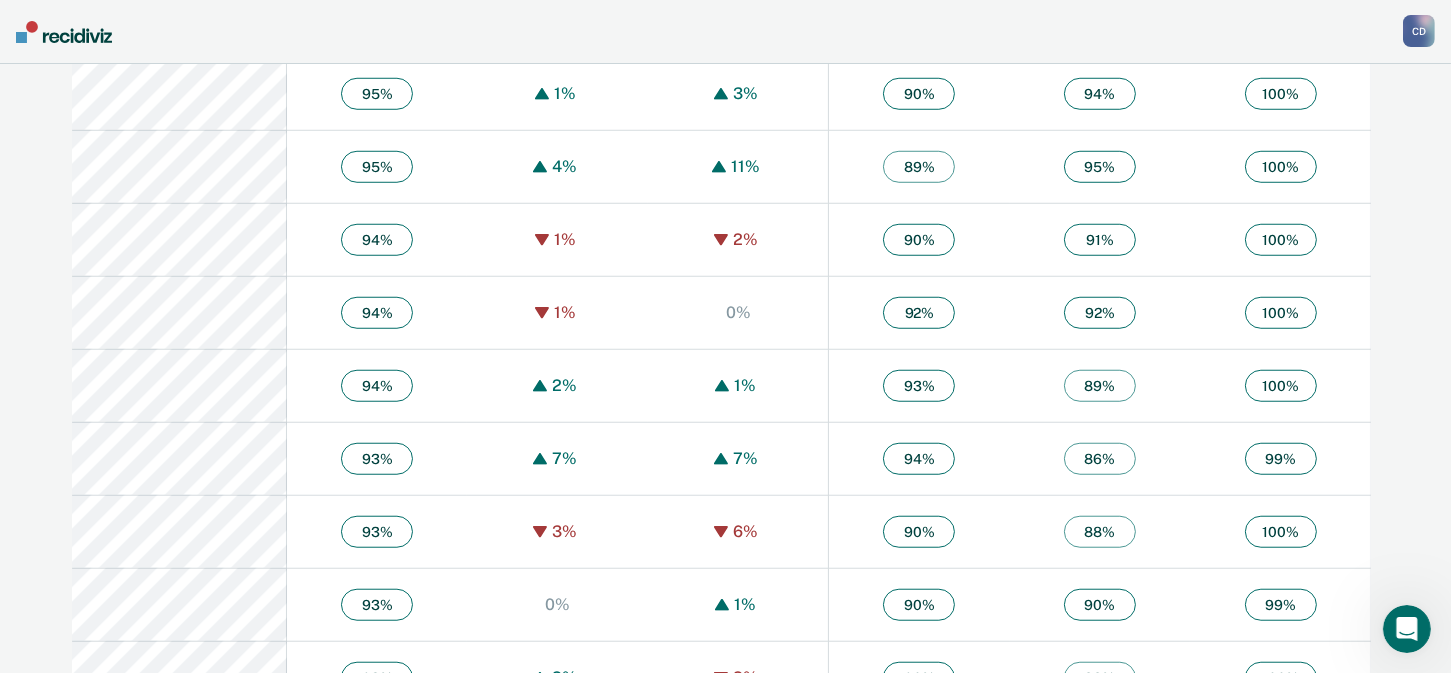 scroll, scrollTop: 2183, scrollLeft: 0, axis: vertical 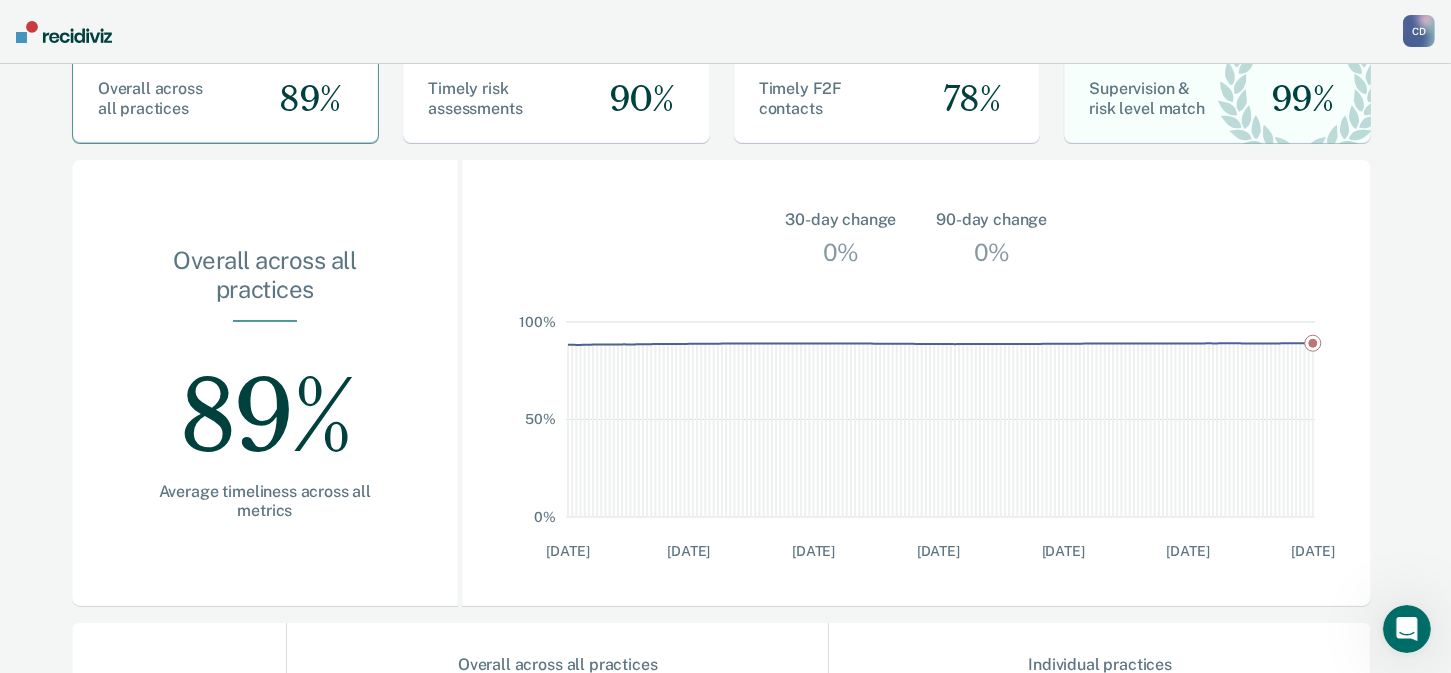 click at bounding box center [1406, 628] 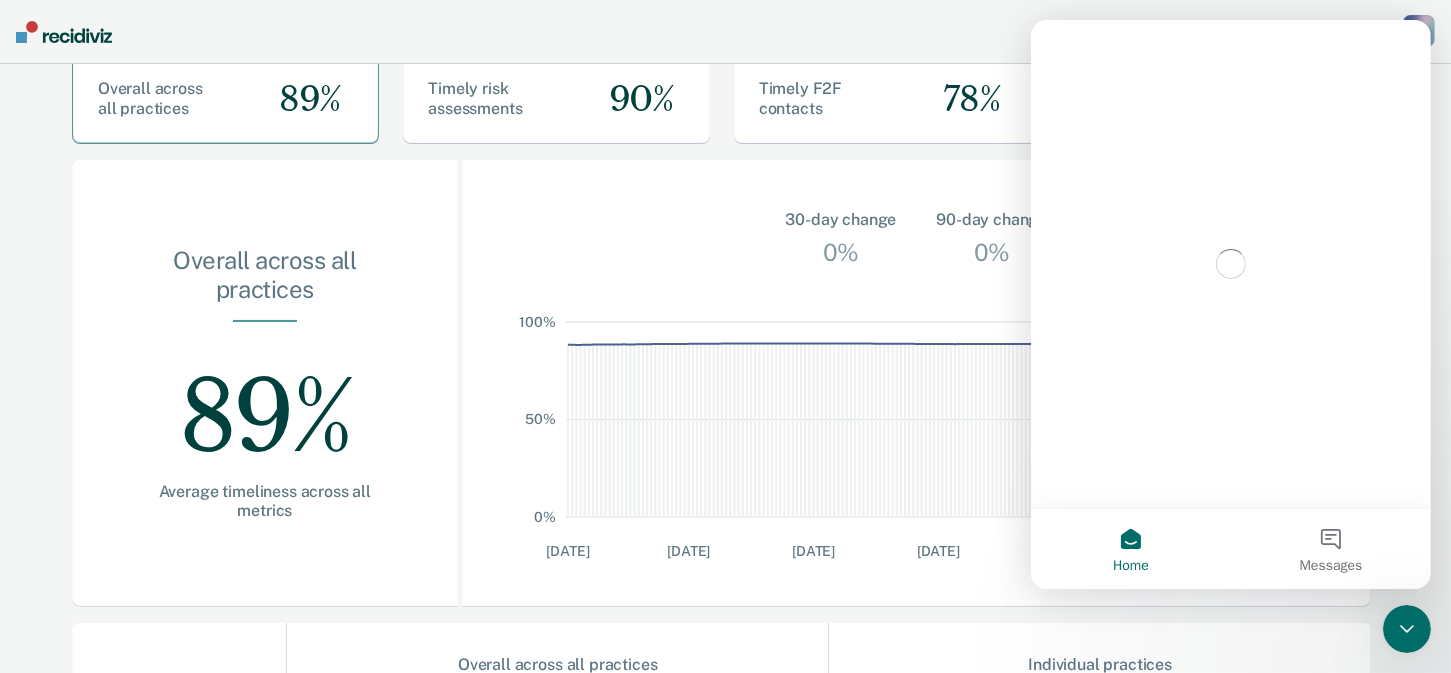 scroll, scrollTop: 0, scrollLeft: 0, axis: both 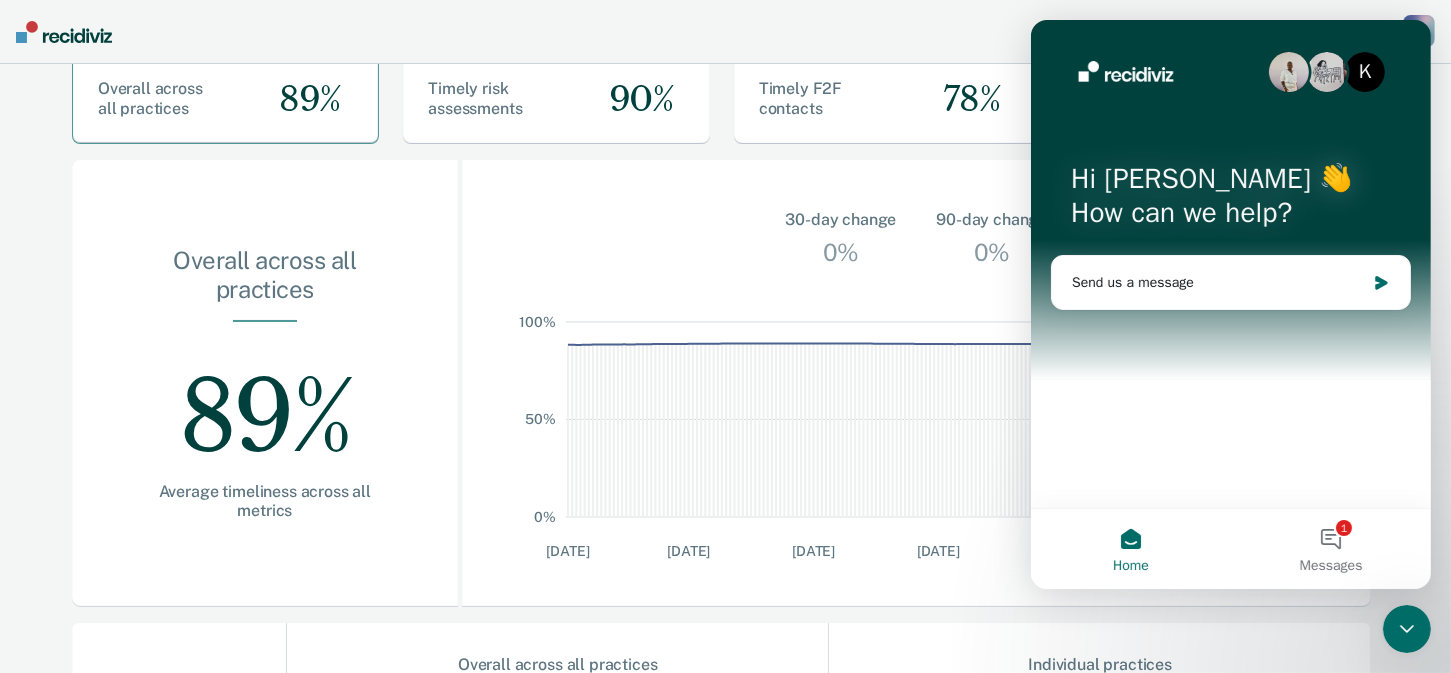 click on "[PERSON_NAME] Profile How it works Go to Operations Go to Workflows Go to Insights Log Out" at bounding box center (725, 32) 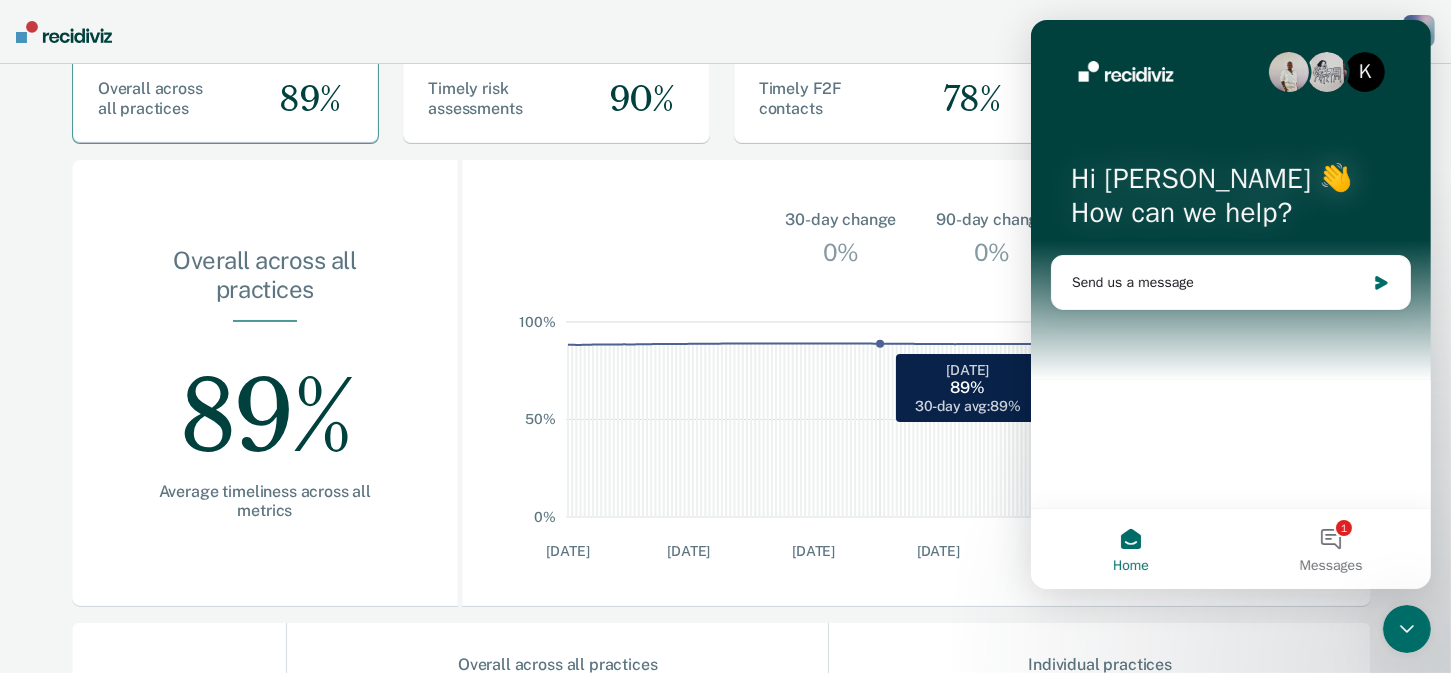 click 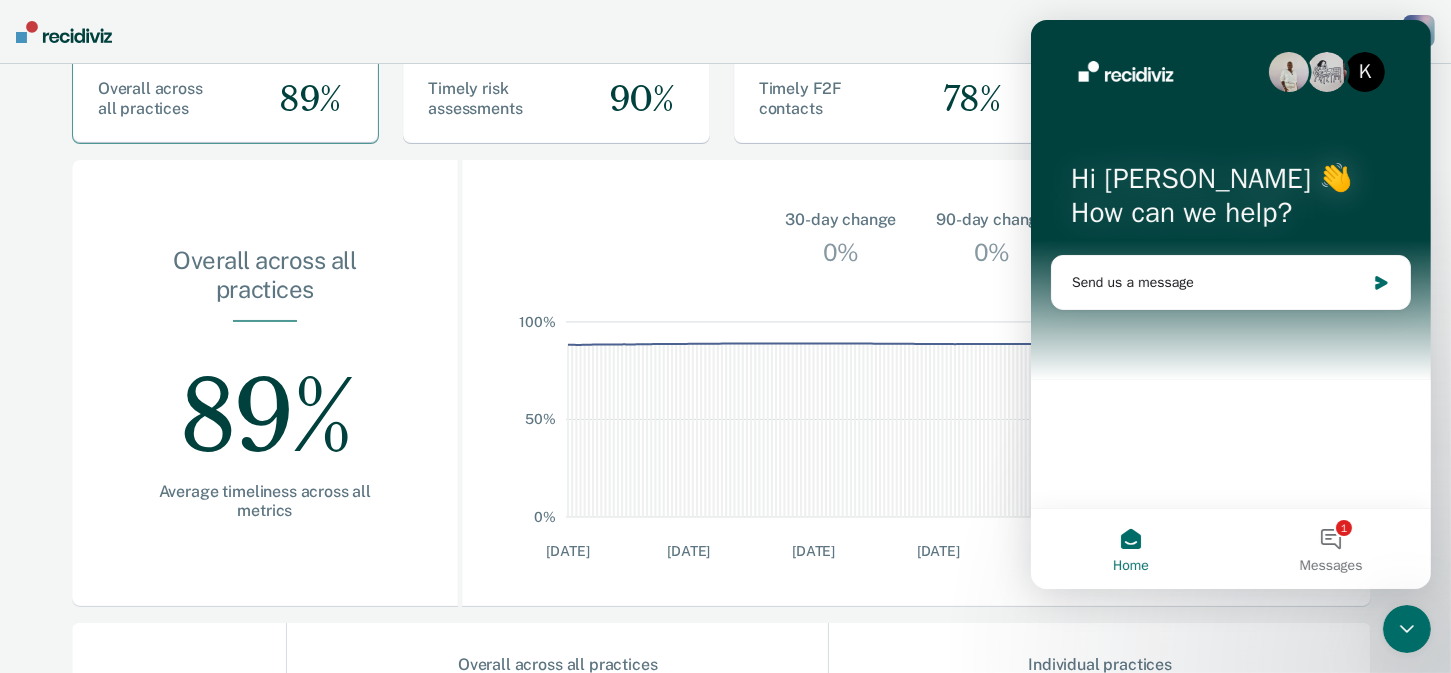 click on "K Hi [PERSON_NAME] 👋 How can we help?" at bounding box center (1230, 200) 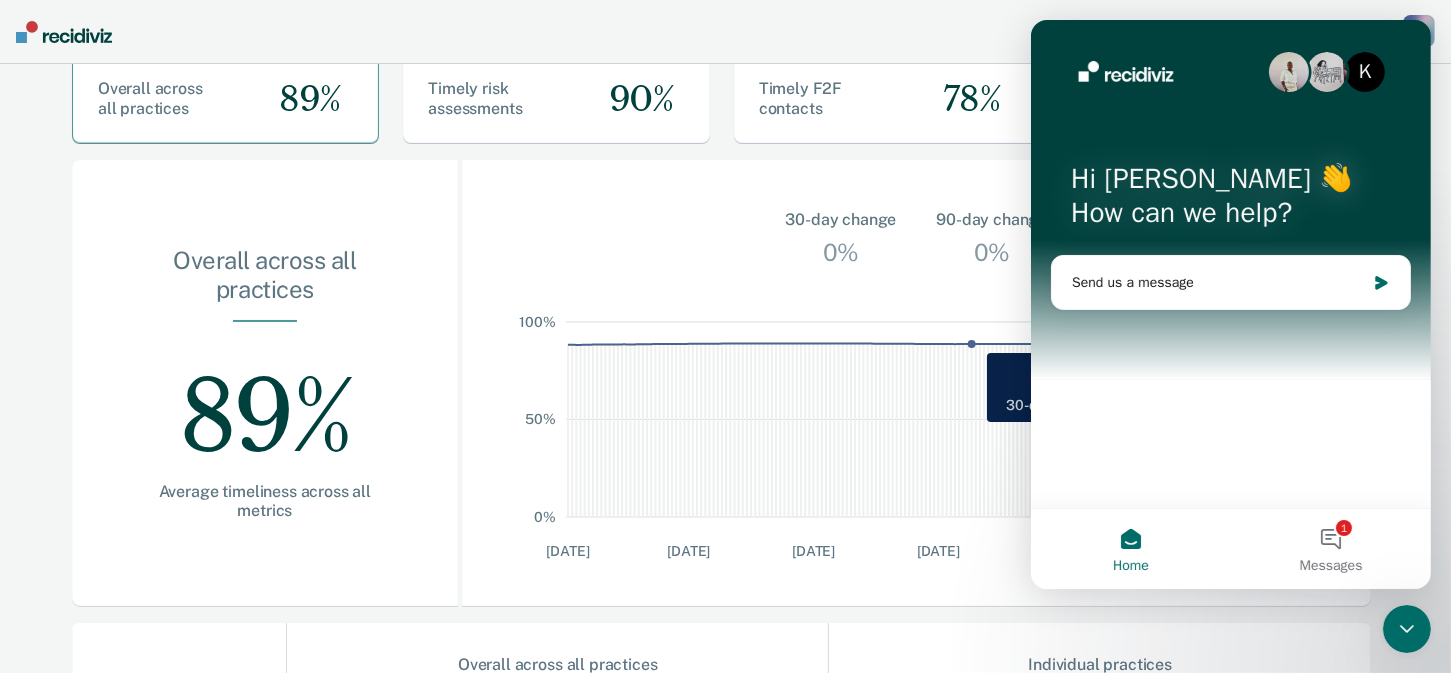 click 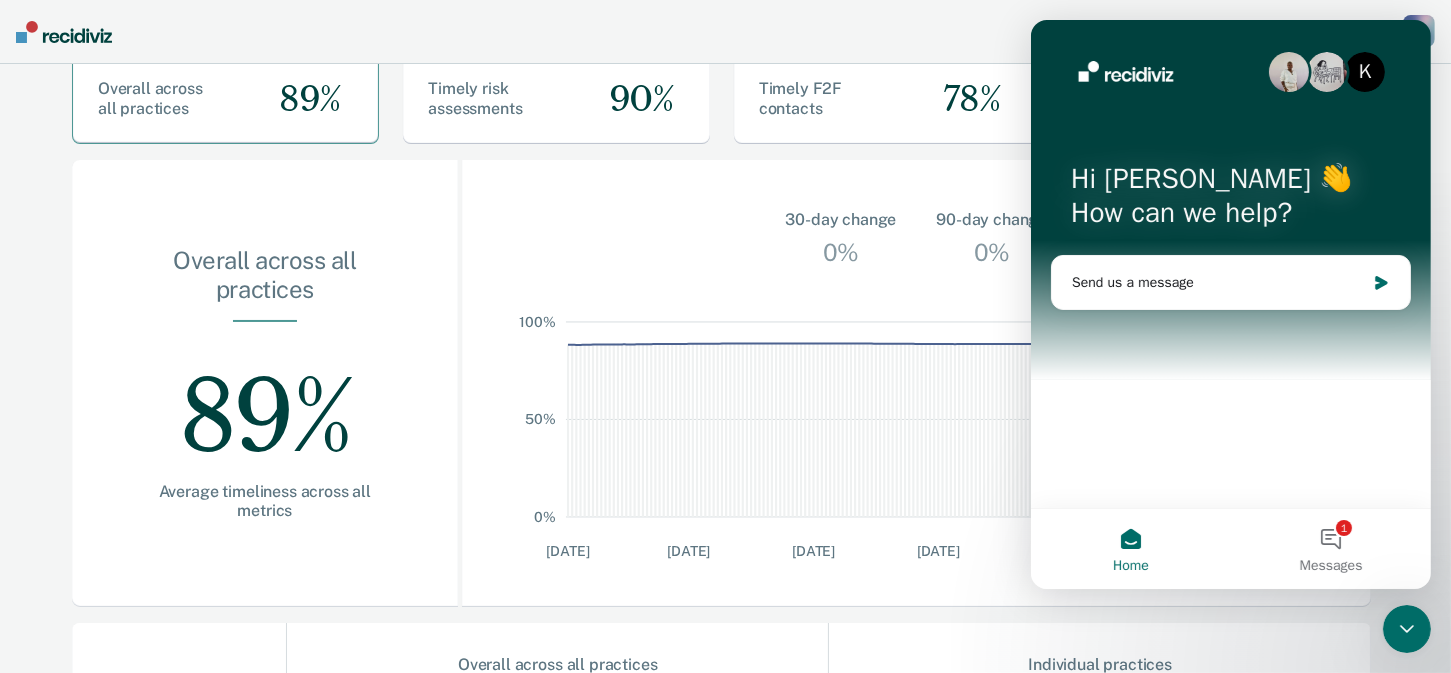 click 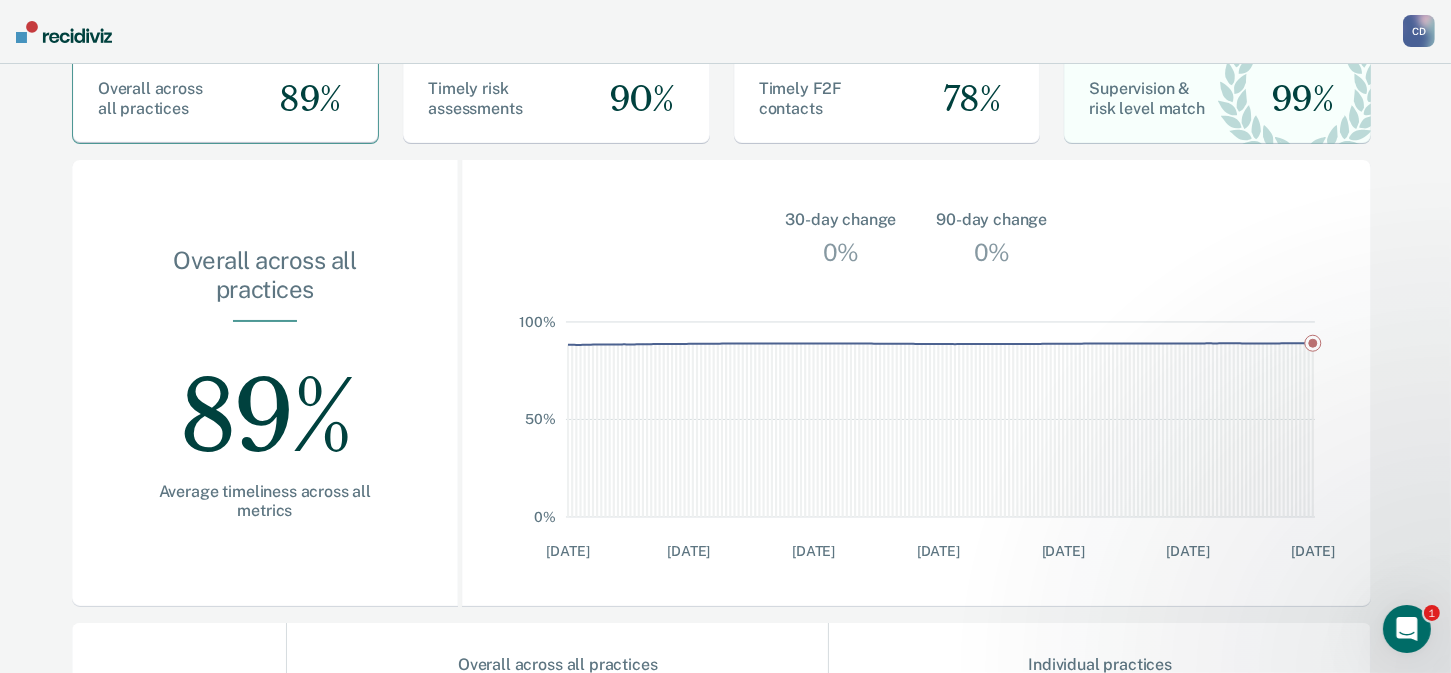 scroll, scrollTop: 0, scrollLeft: 0, axis: both 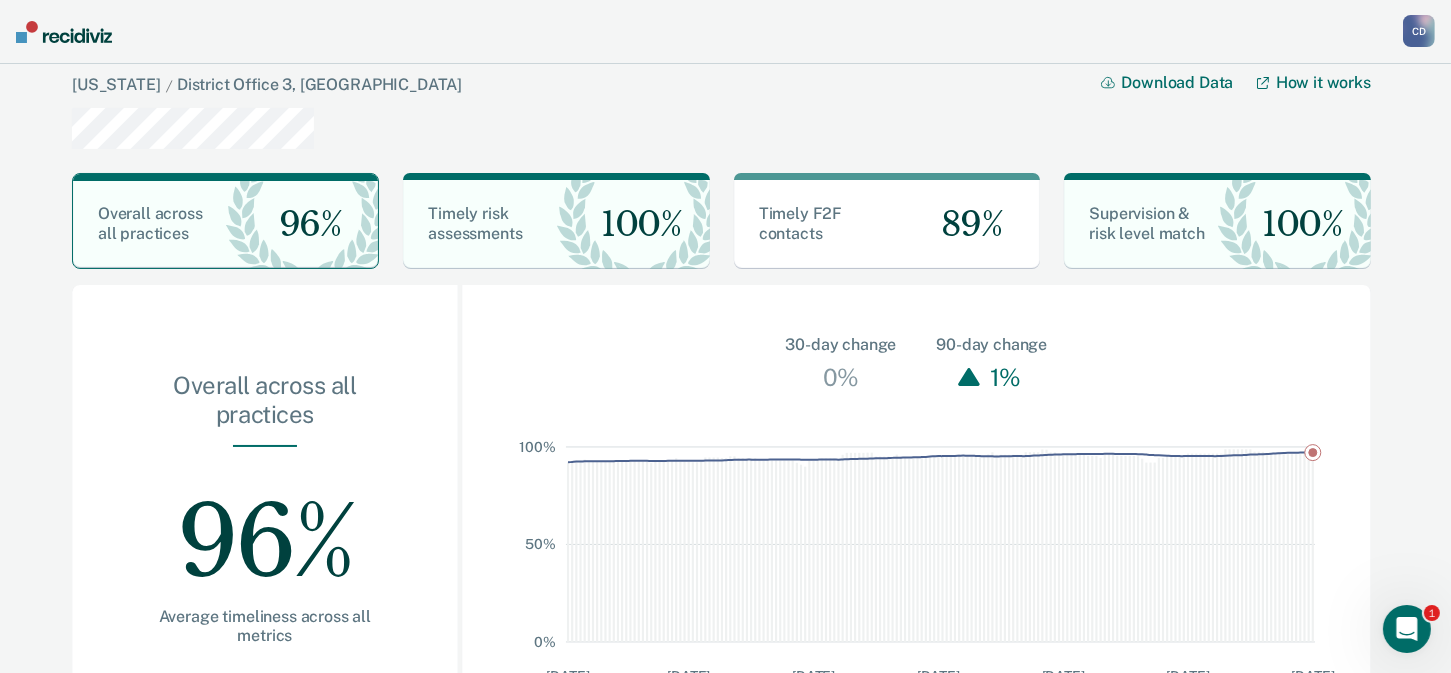 click on "Download Data" at bounding box center (1179, 82) 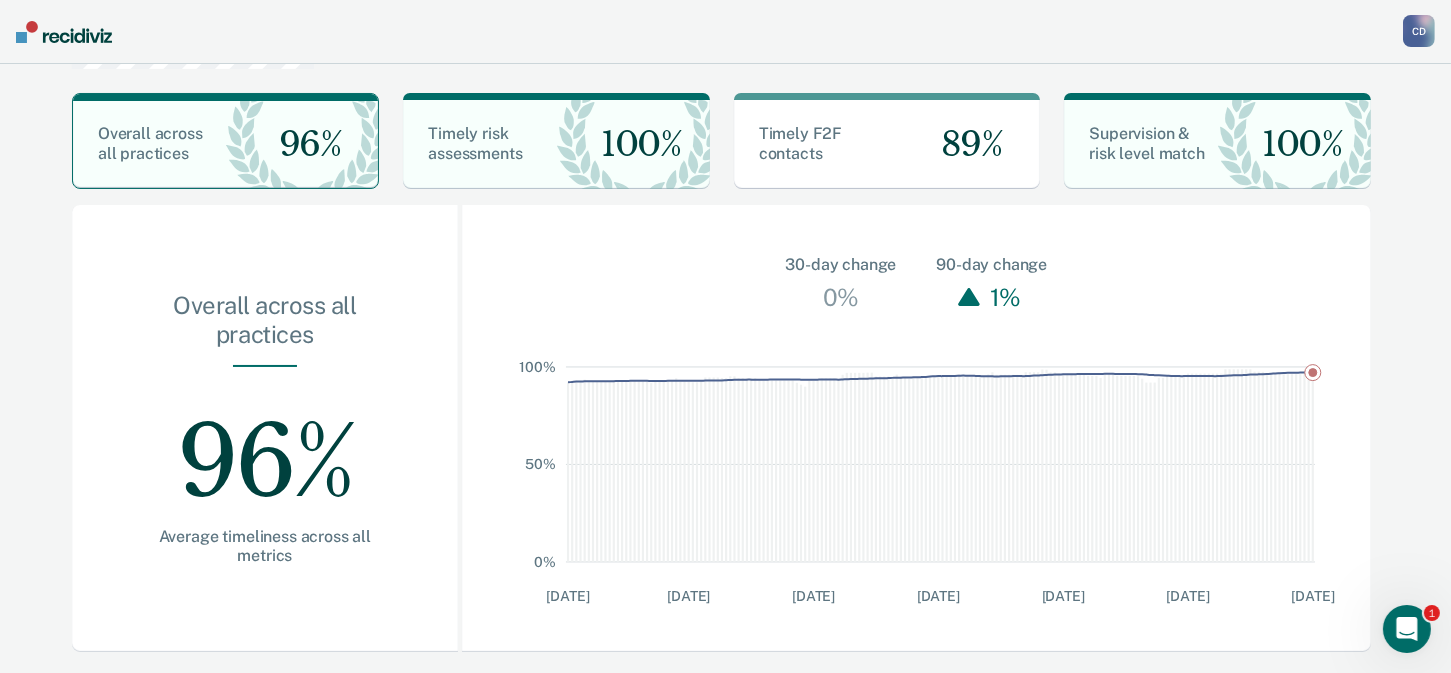 scroll, scrollTop: 40, scrollLeft: 0, axis: vertical 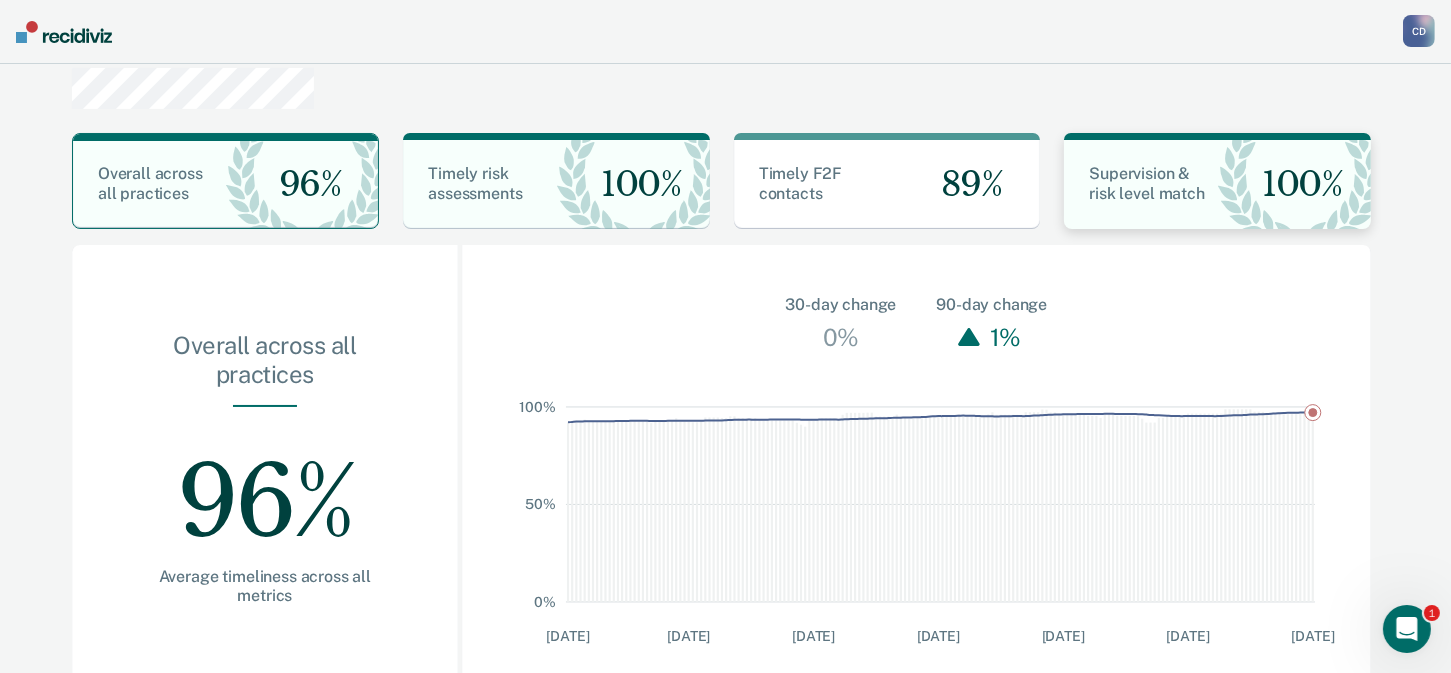 type 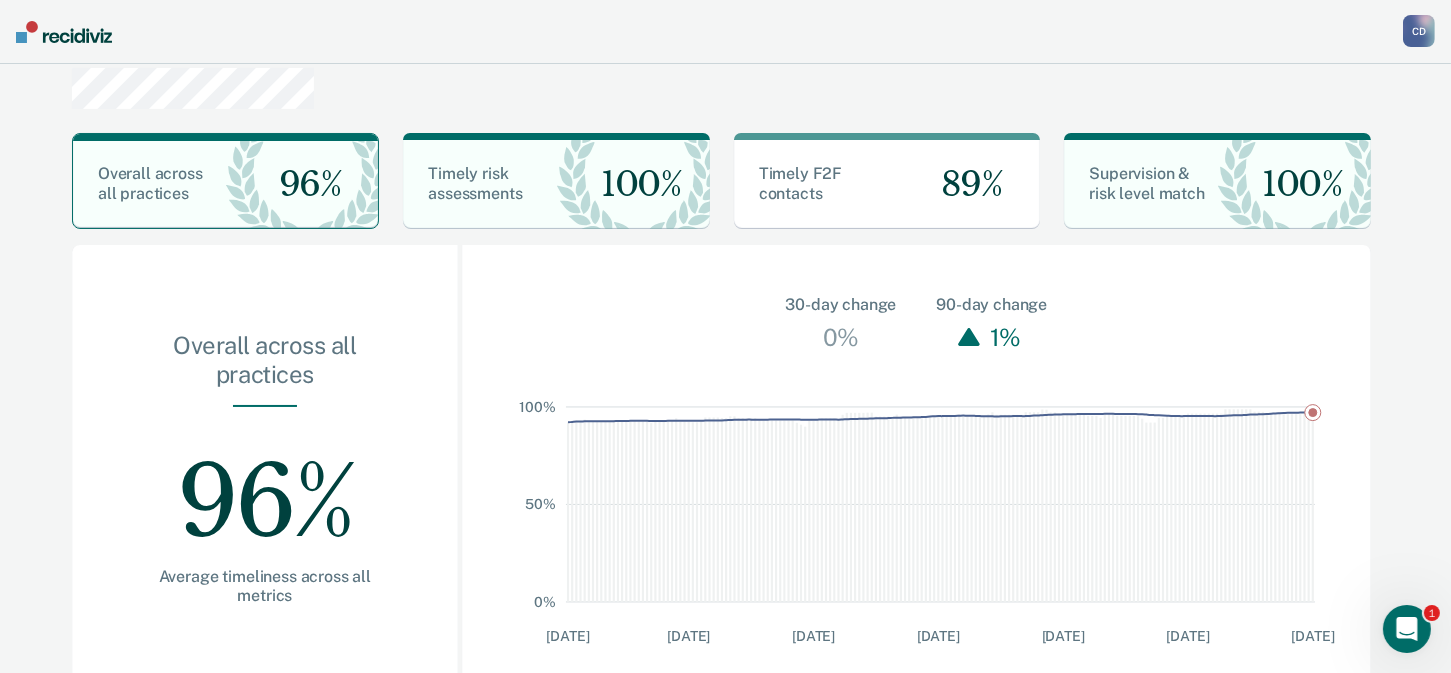scroll, scrollTop: 89, scrollLeft: 0, axis: vertical 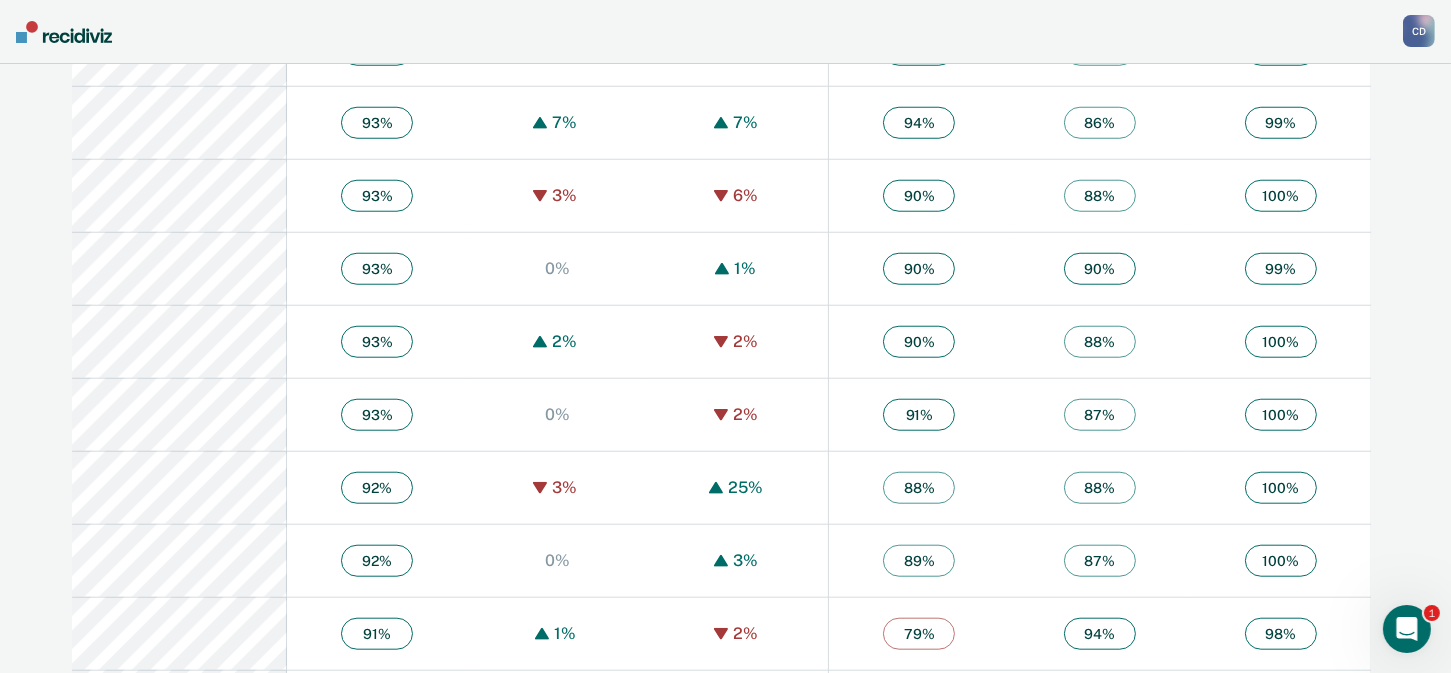 click on "87 %" at bounding box center (1100, 414) 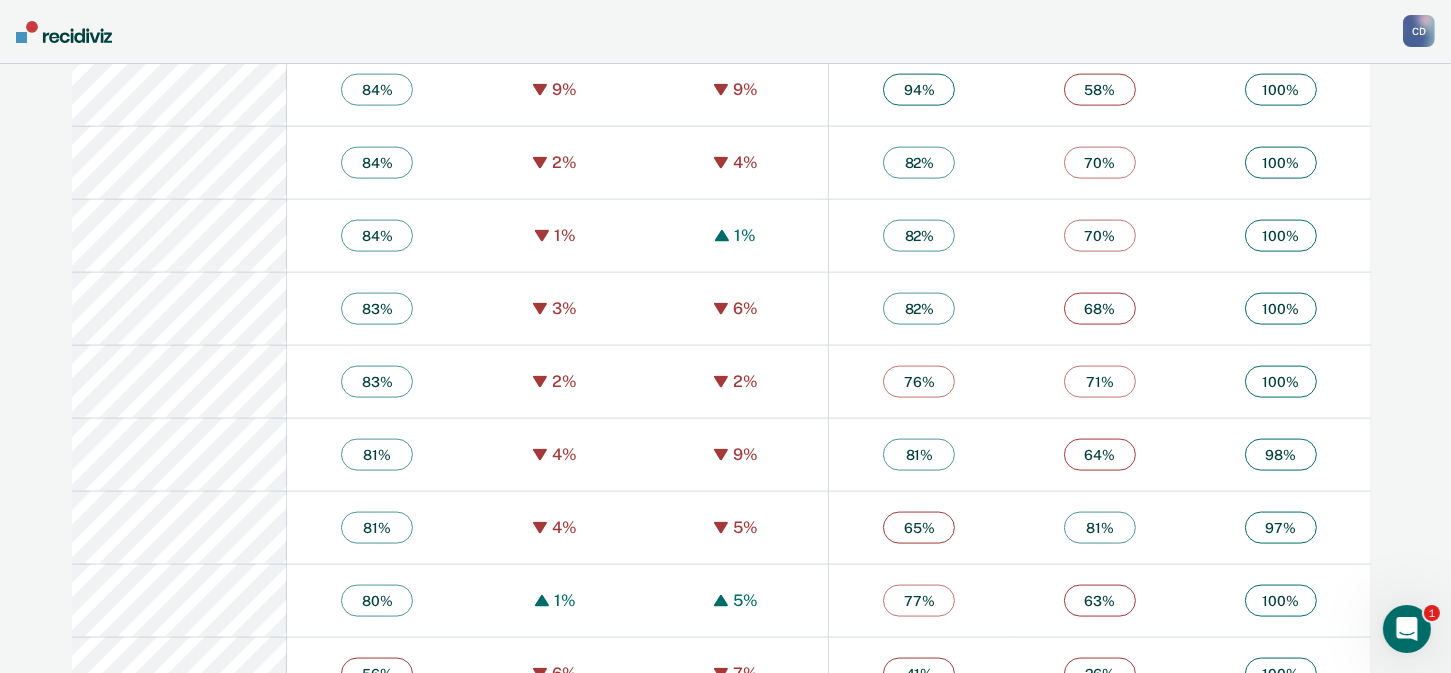 scroll, scrollTop: 3759, scrollLeft: 0, axis: vertical 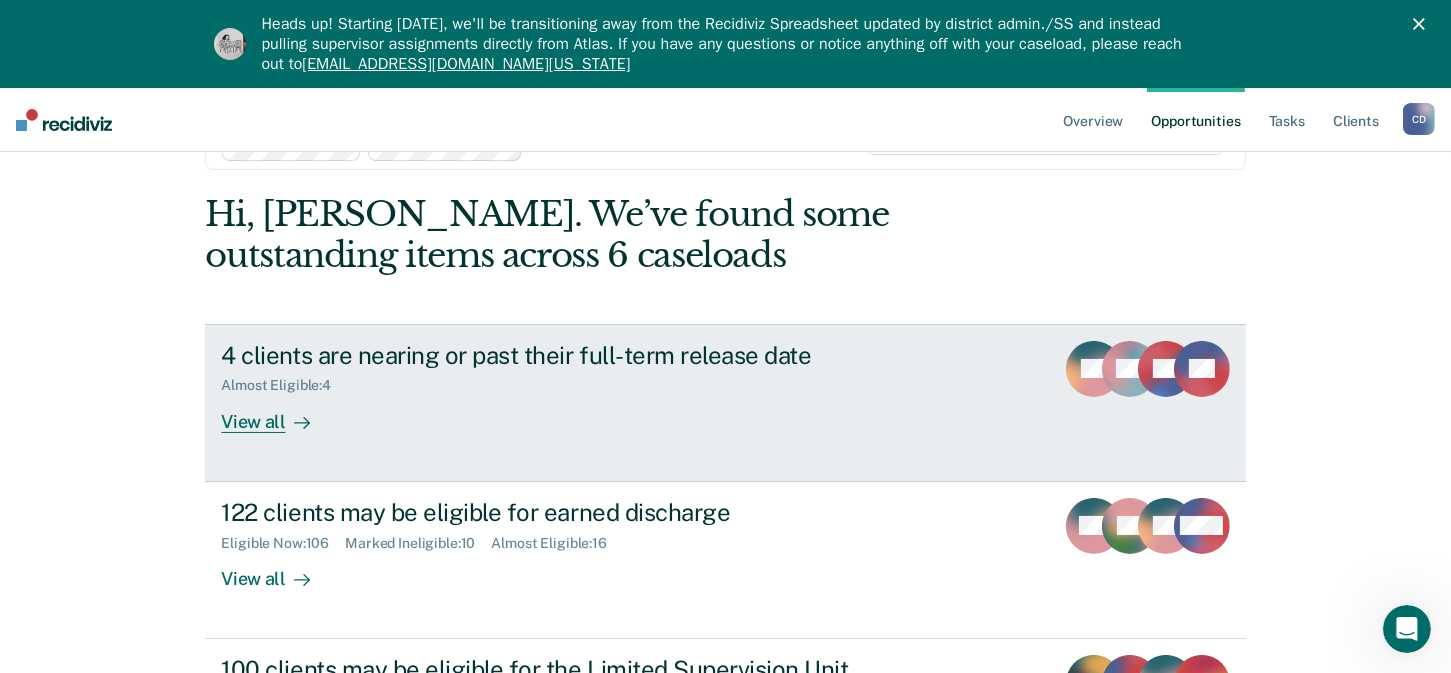 click on "View all" at bounding box center (277, 413) 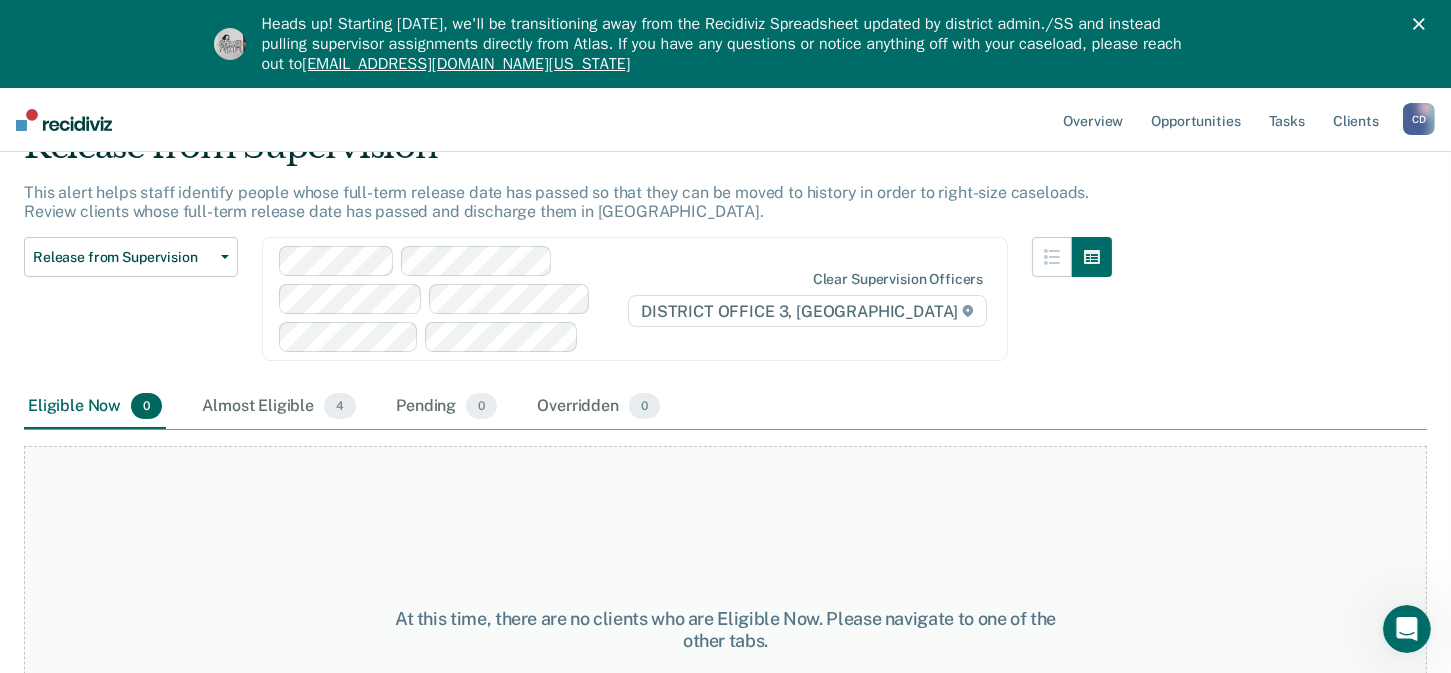 scroll, scrollTop: 0, scrollLeft: 0, axis: both 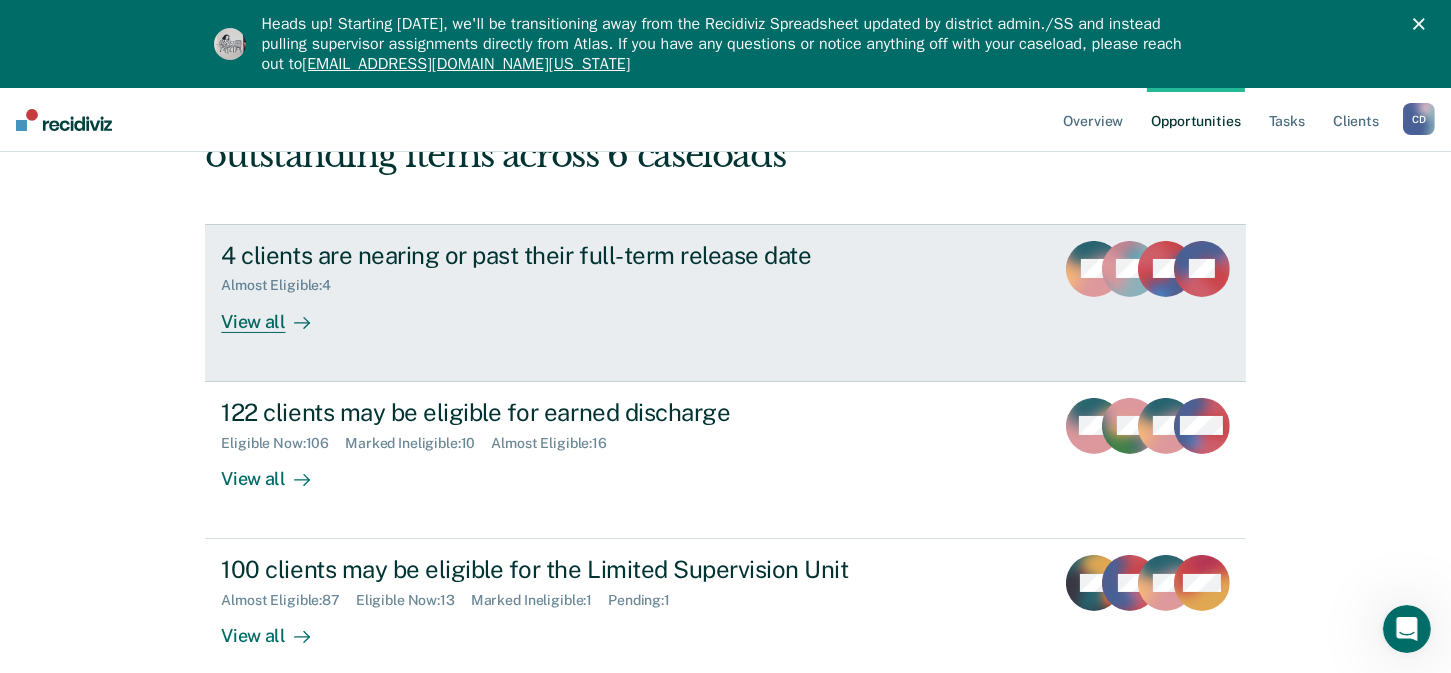 click on "View all" at bounding box center [277, 313] 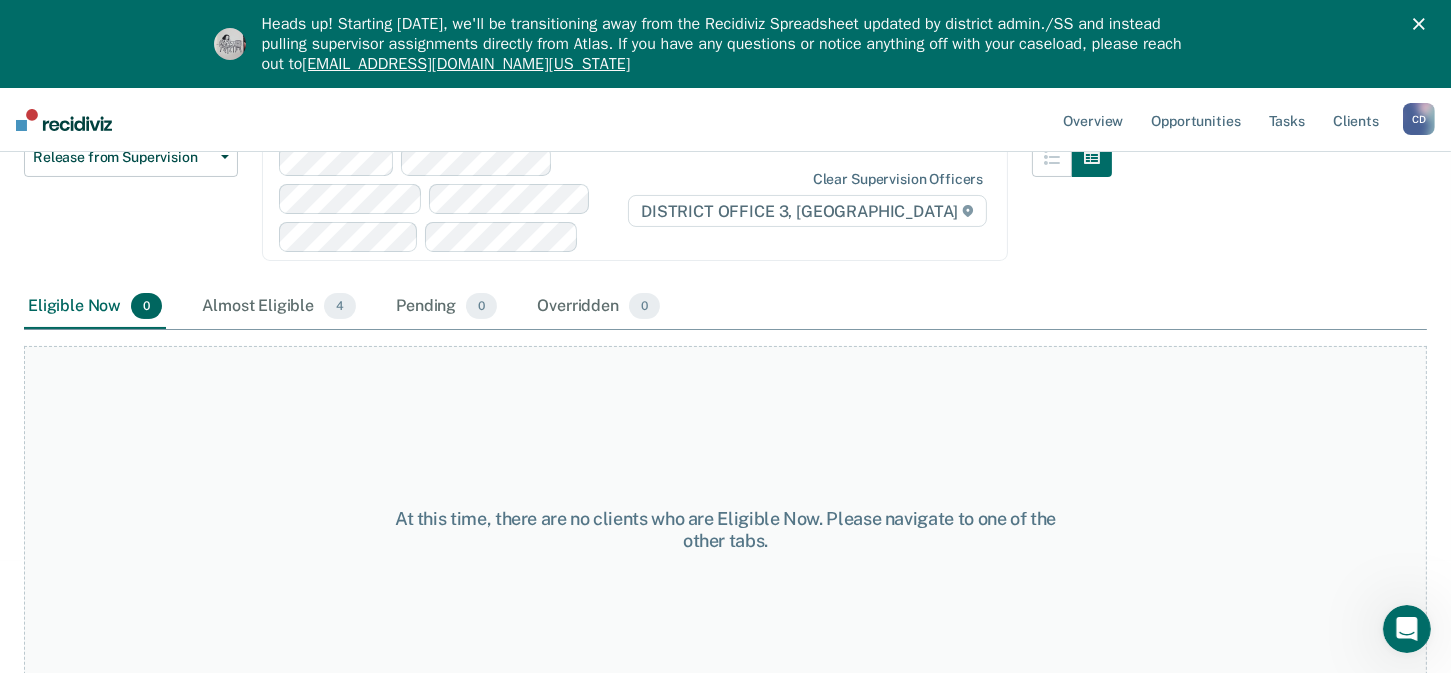 scroll, scrollTop: 0, scrollLeft: 0, axis: both 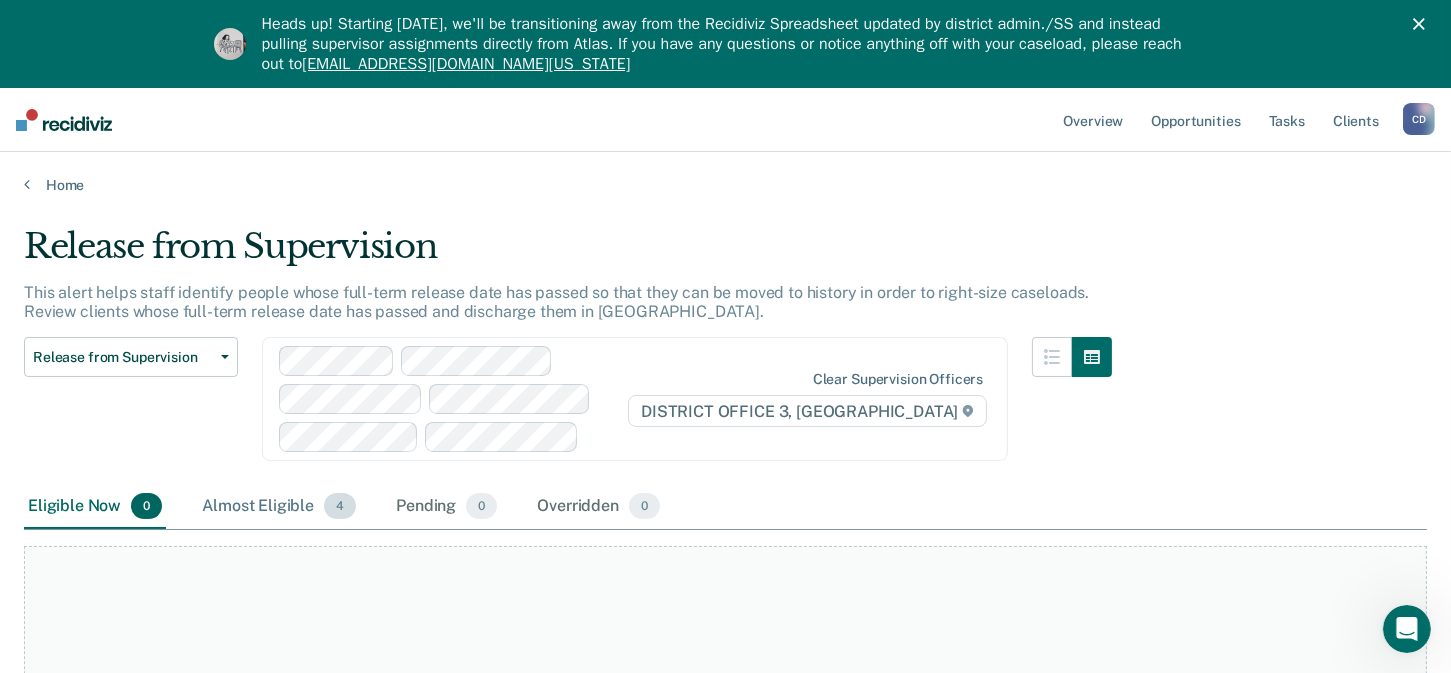 click on "Almost Eligible 4" at bounding box center (279, 507) 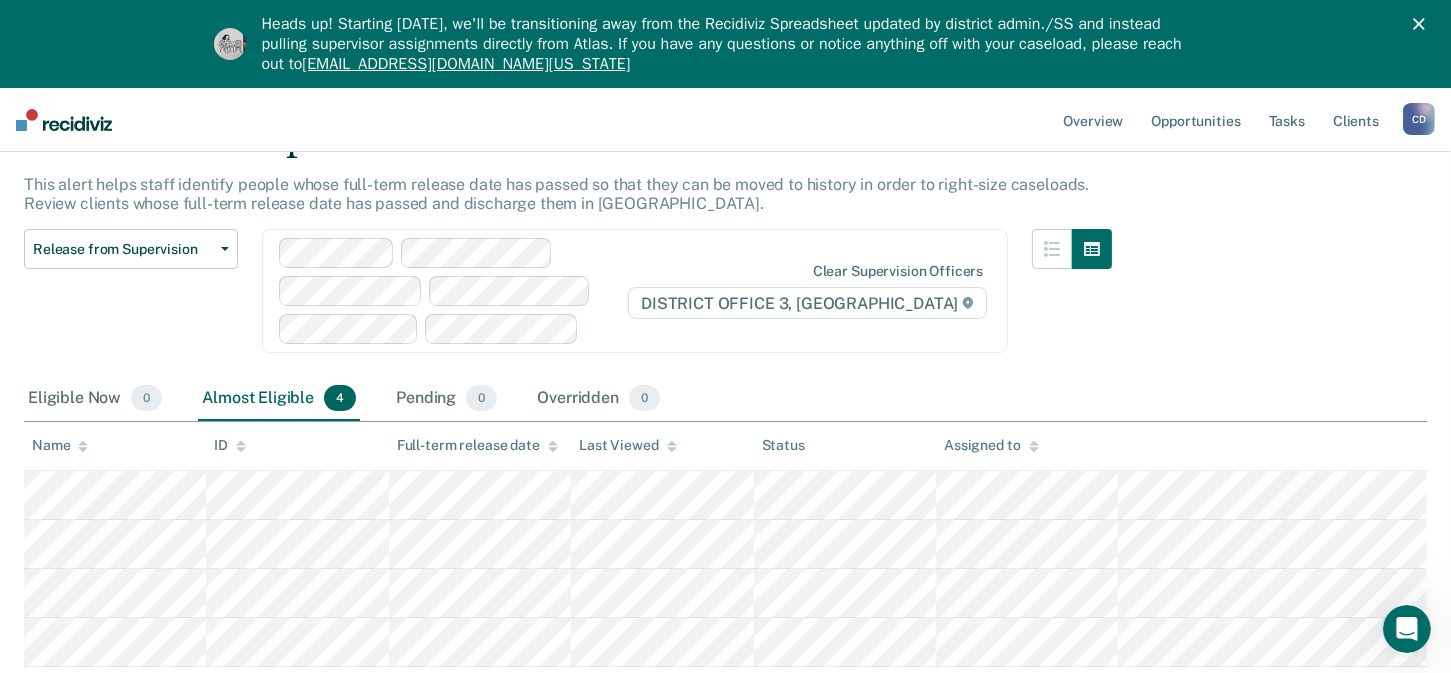 scroll, scrollTop: 200, scrollLeft: 0, axis: vertical 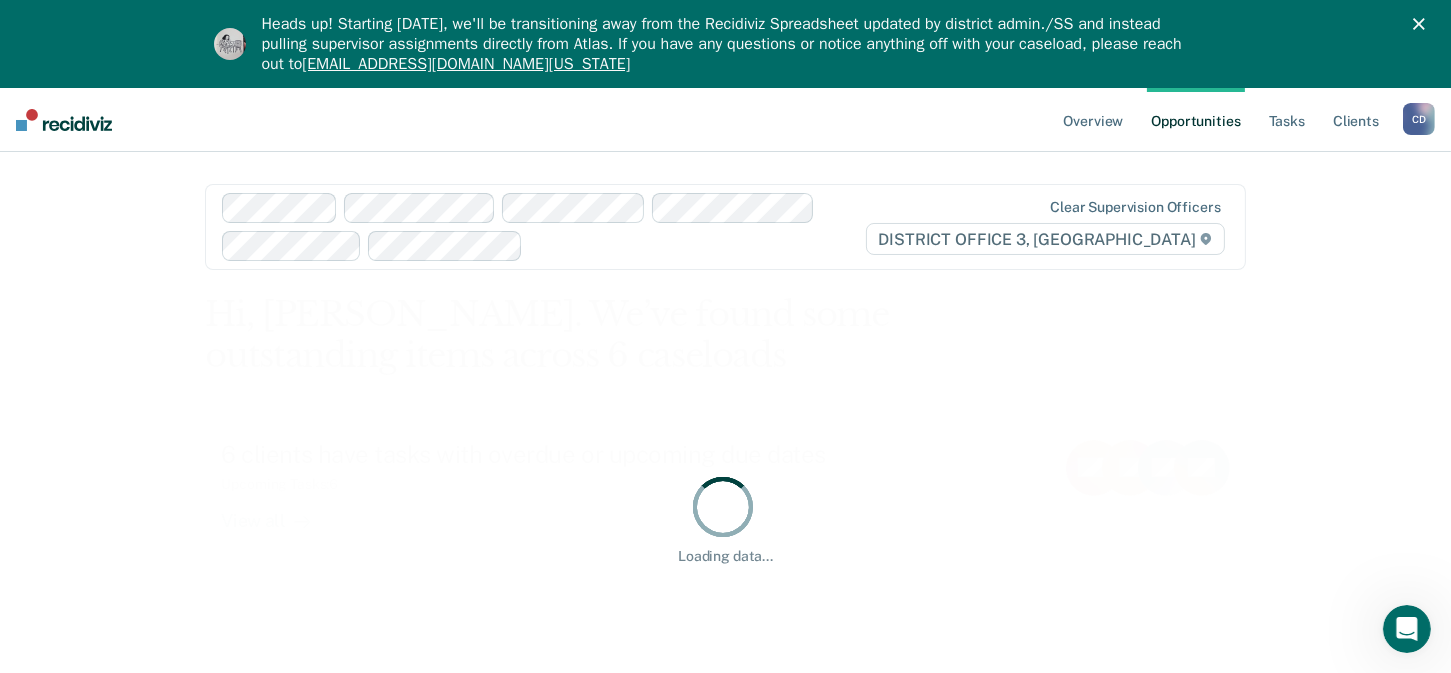 click 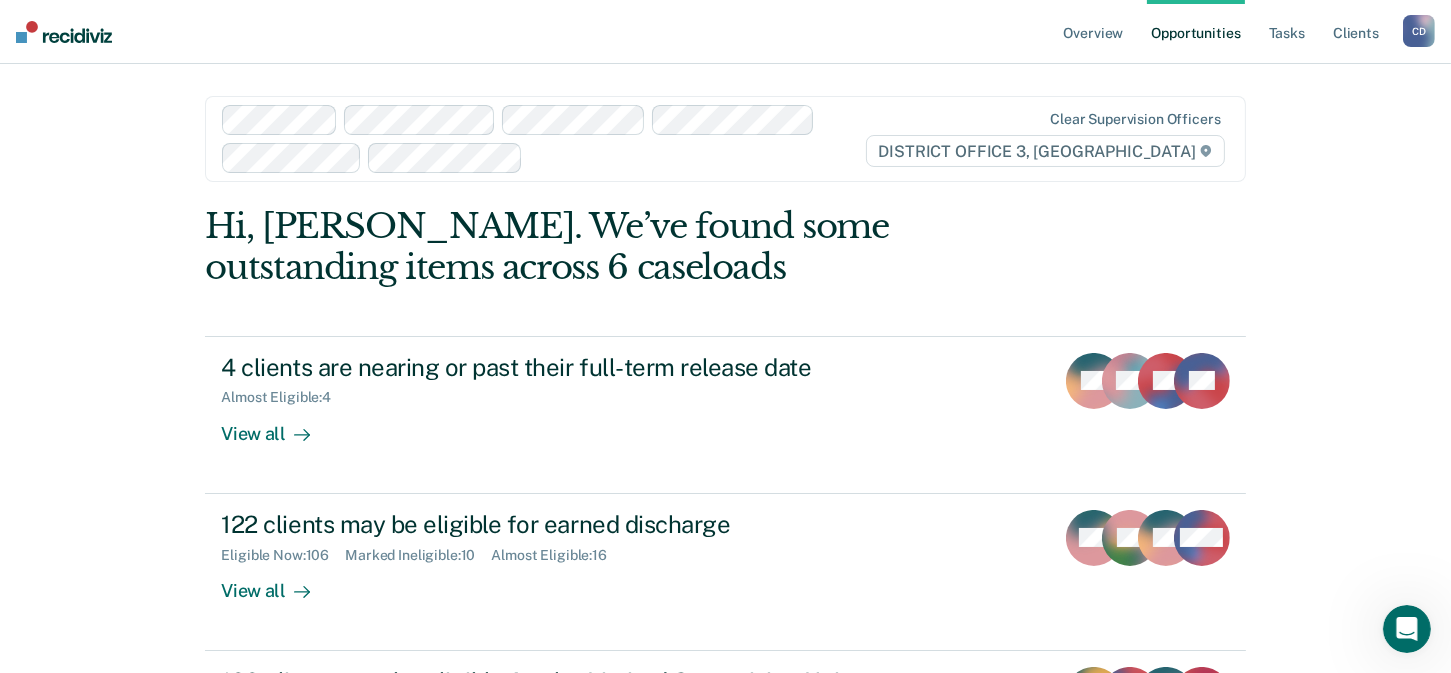 click on "C D" at bounding box center [1419, 31] 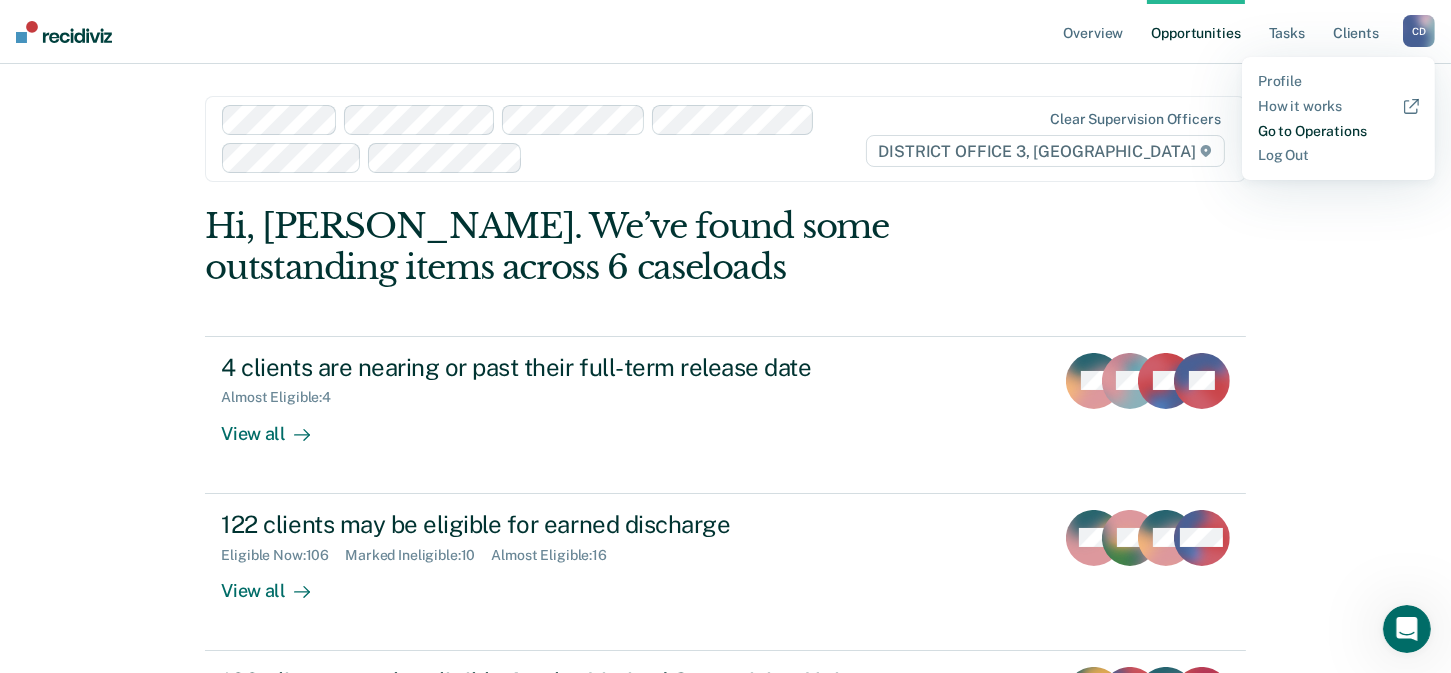 click on "Go to Operations" at bounding box center [1338, 131] 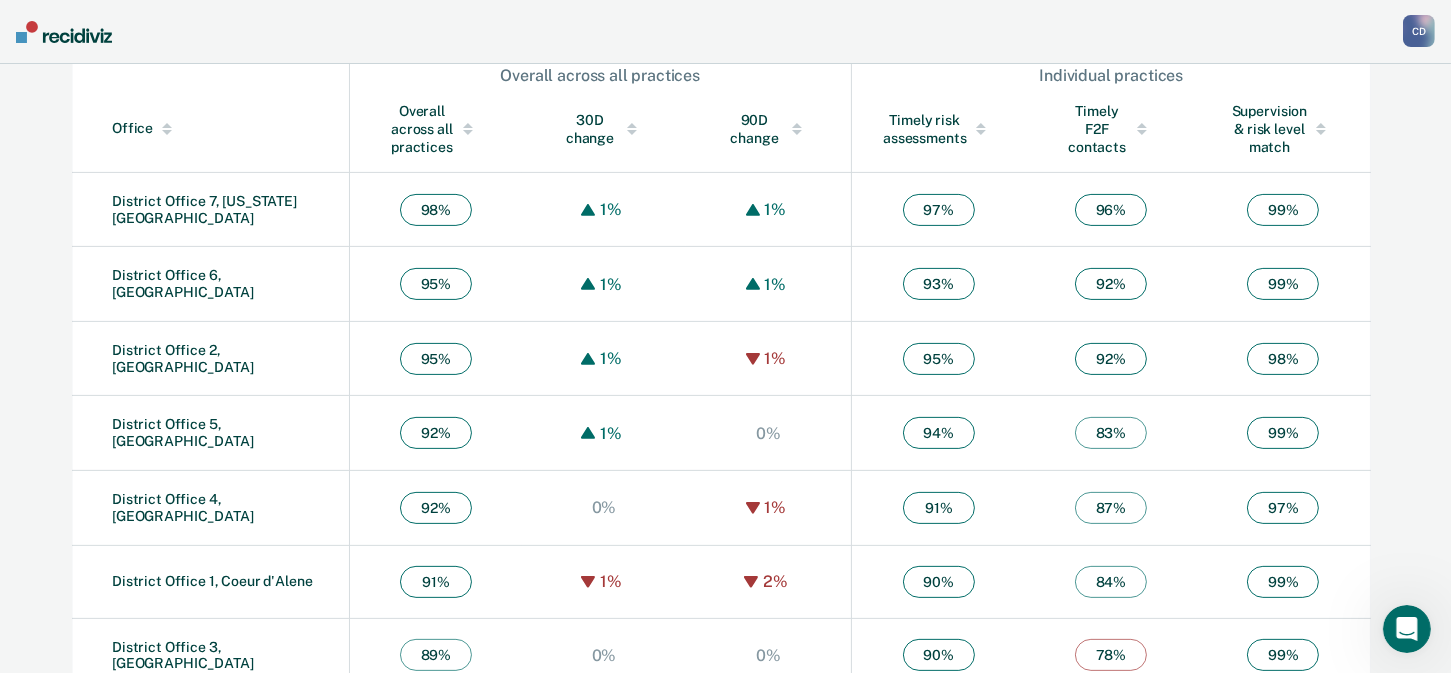 scroll, scrollTop: 736, scrollLeft: 0, axis: vertical 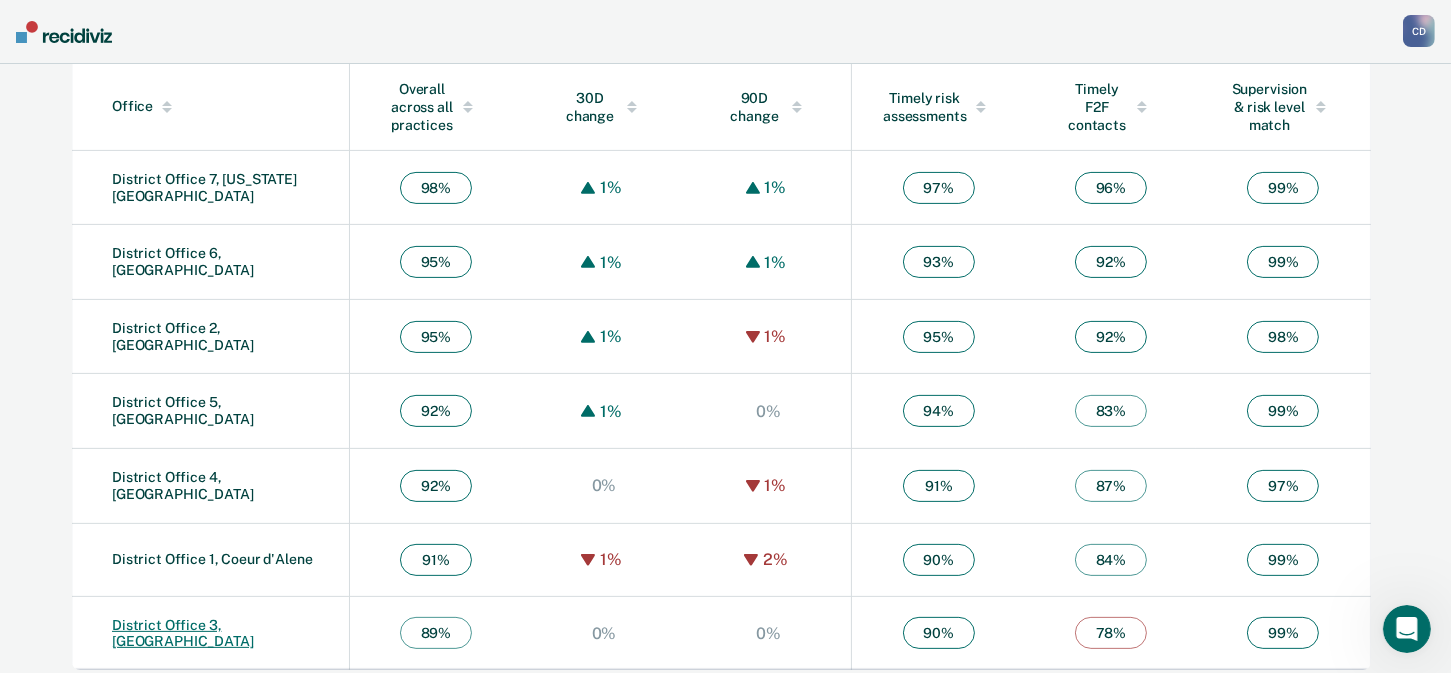 click on "District Office 3, [GEOGRAPHIC_DATA]" at bounding box center (183, 633) 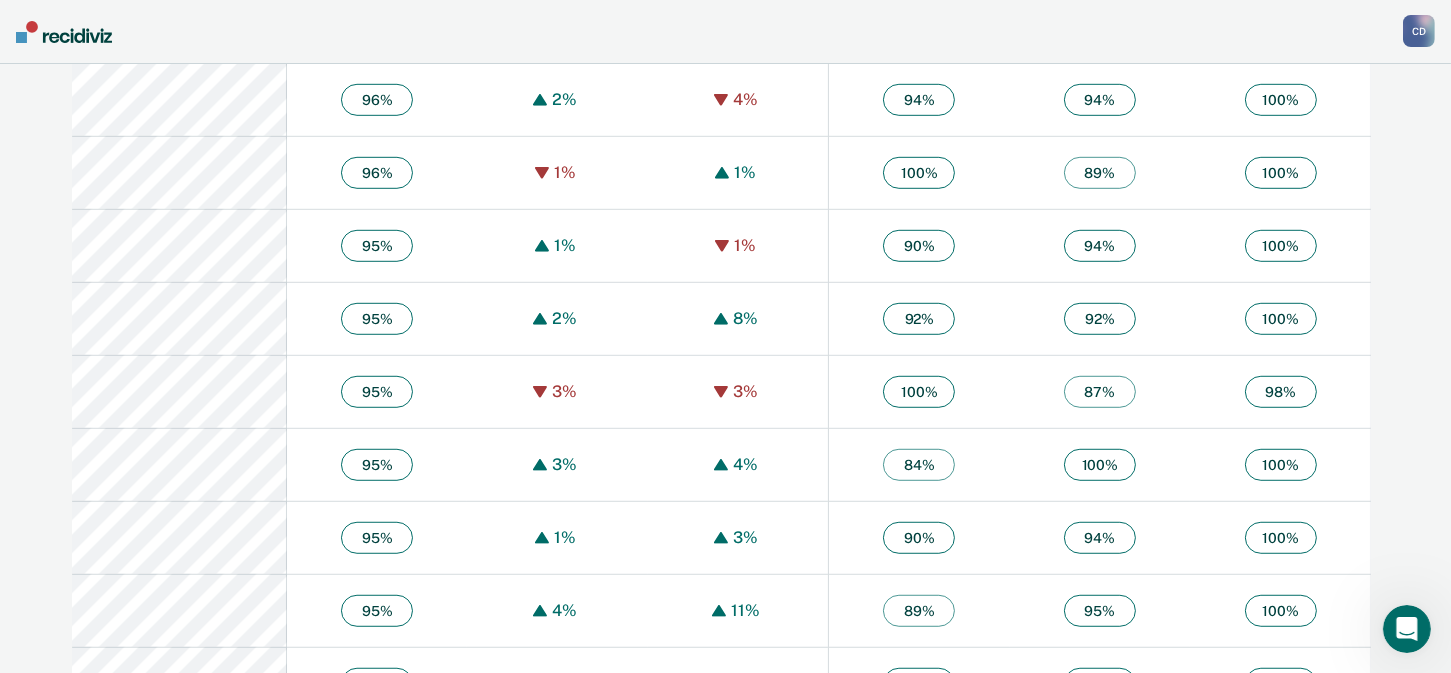 scroll, scrollTop: 1900, scrollLeft: 0, axis: vertical 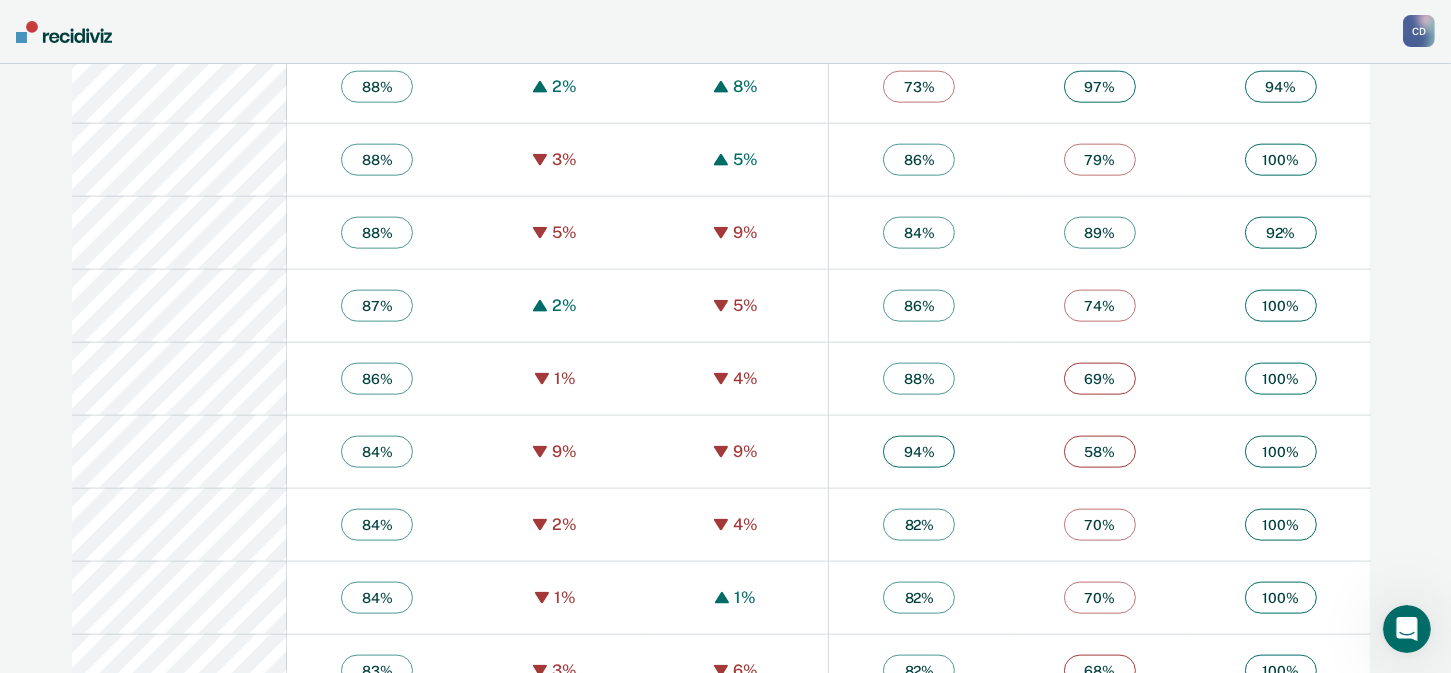 click on "79 %" at bounding box center (1100, 160) 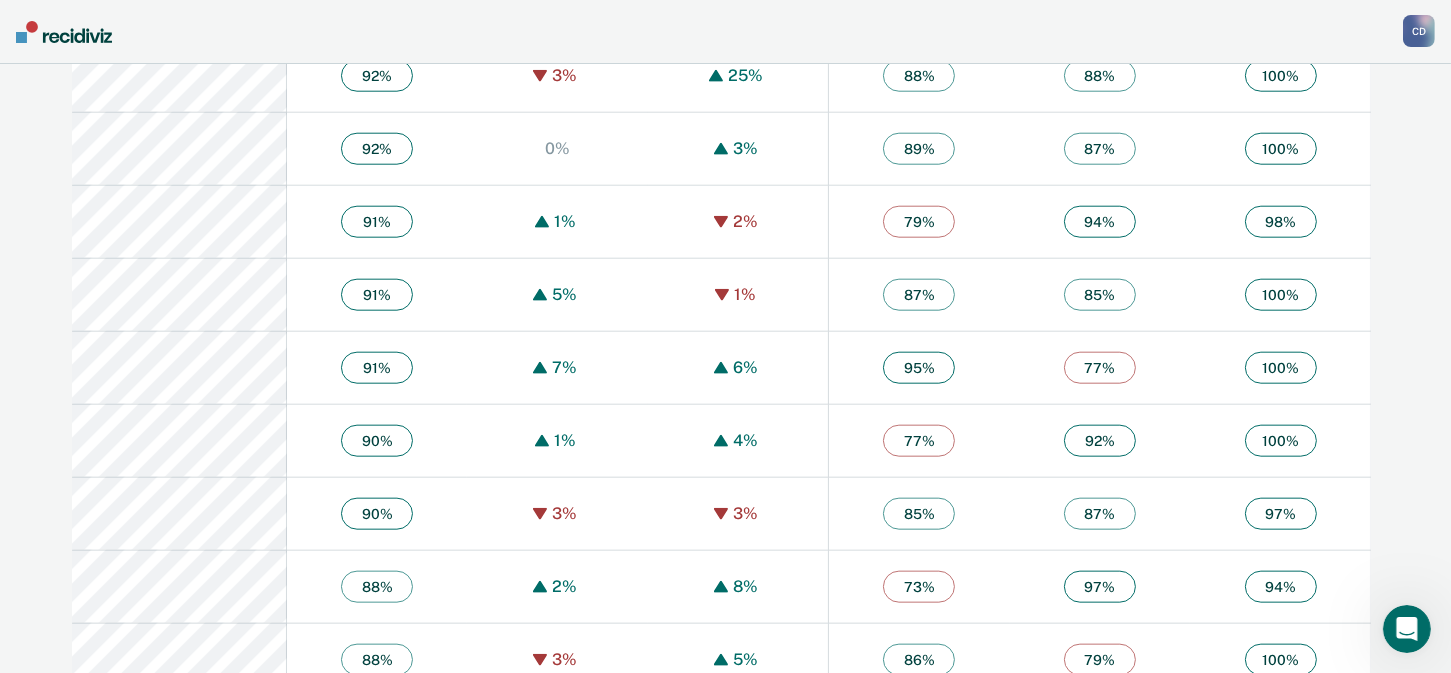 click on "77 %" at bounding box center (1100, 368) 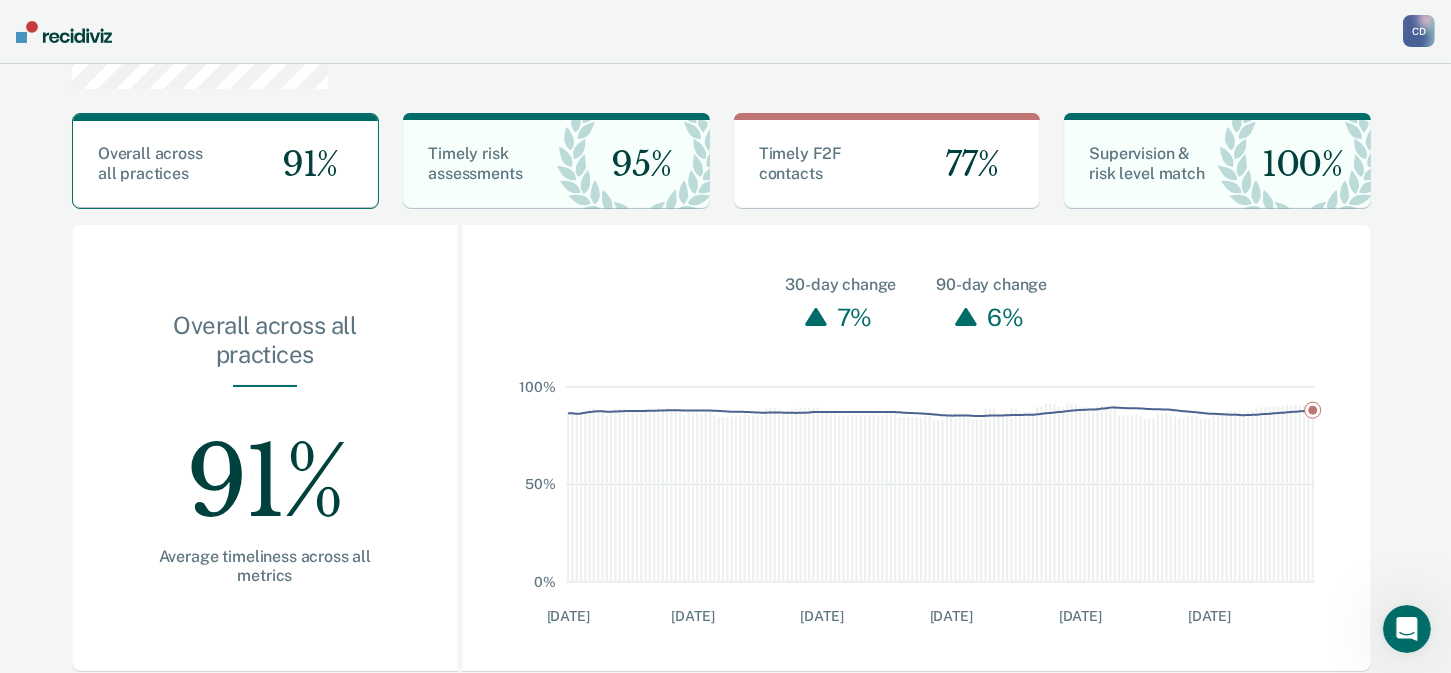 scroll, scrollTop: 89, scrollLeft: 0, axis: vertical 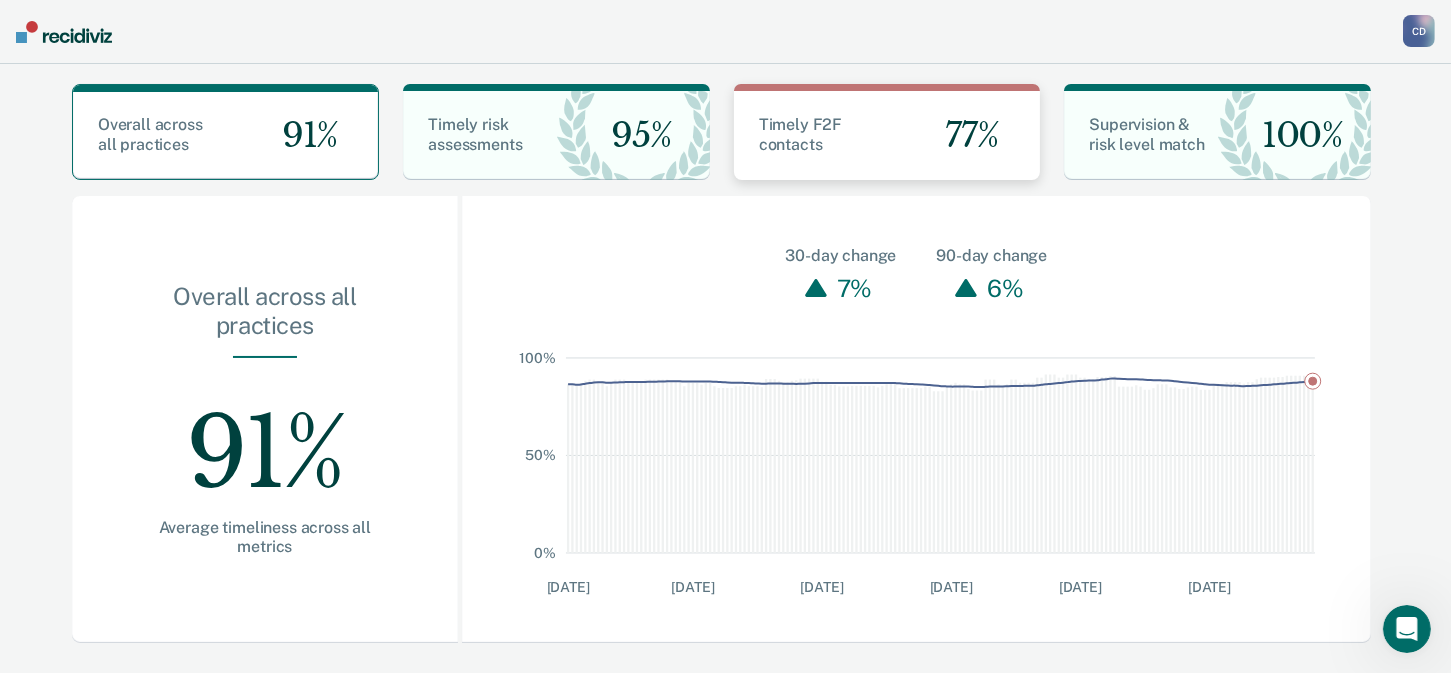 click on "77%" at bounding box center (963, 135) 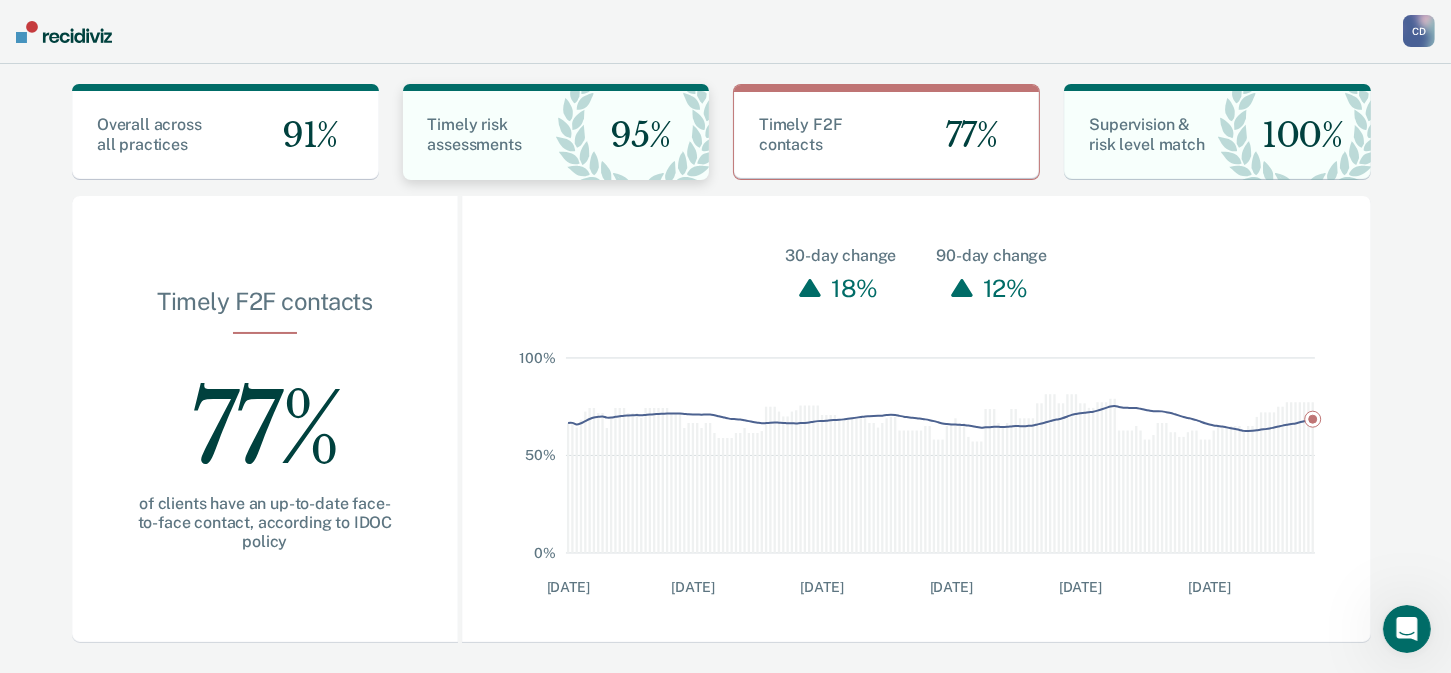 click on "95%" at bounding box center (633, 135) 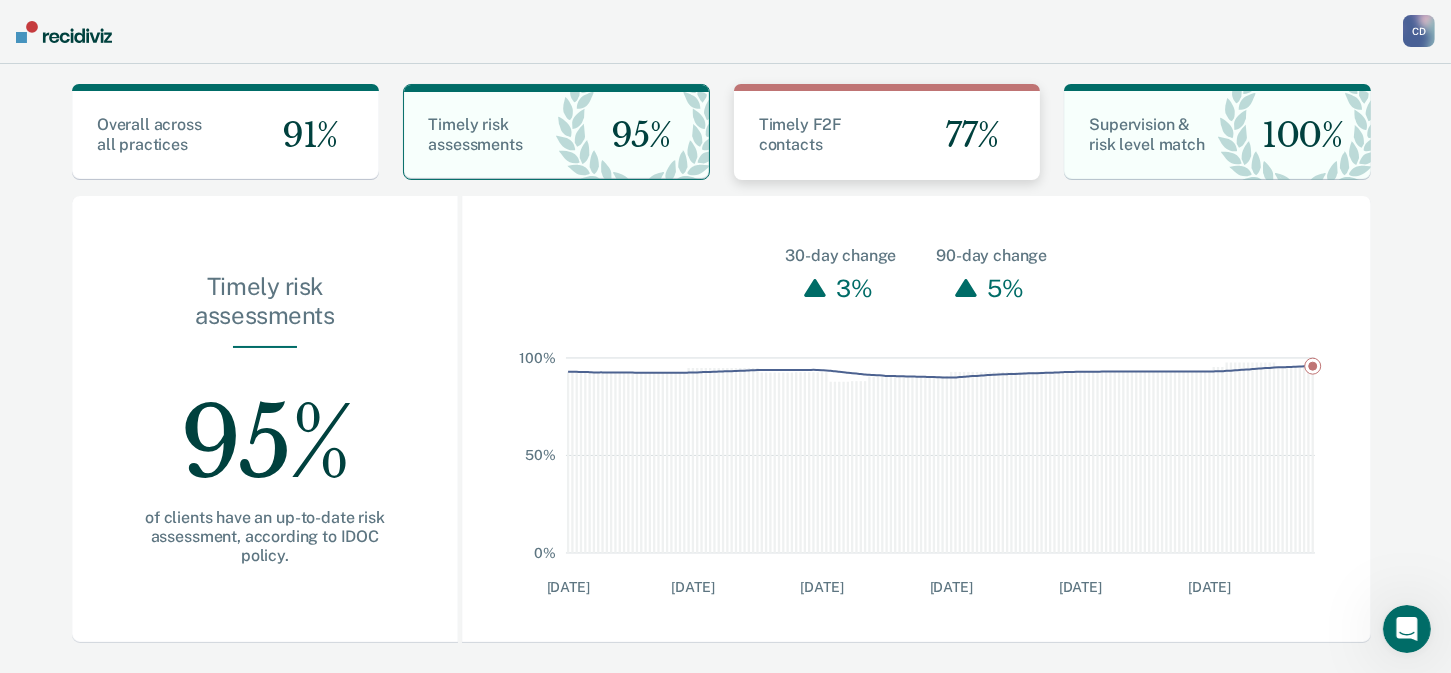 click on "Timely F2F contacts" at bounding box center (810, 135) 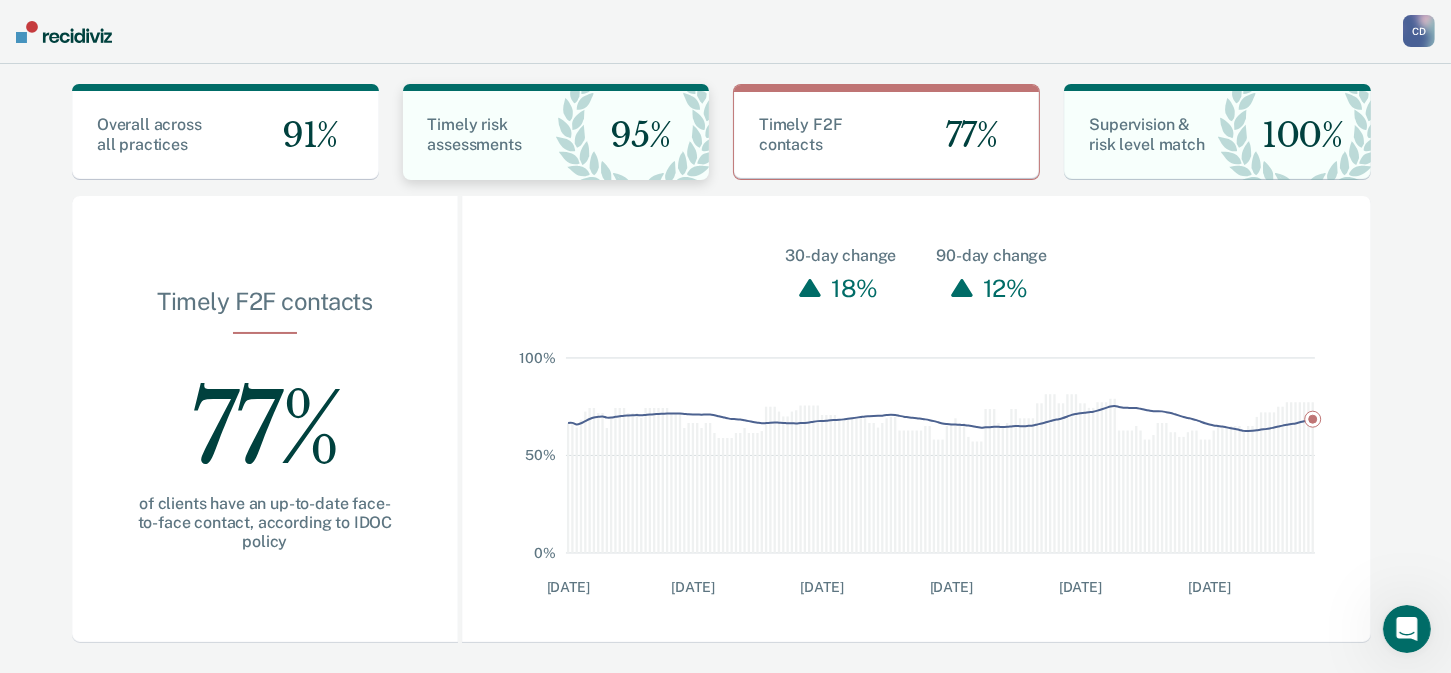 click on "95%" at bounding box center (632, 135) 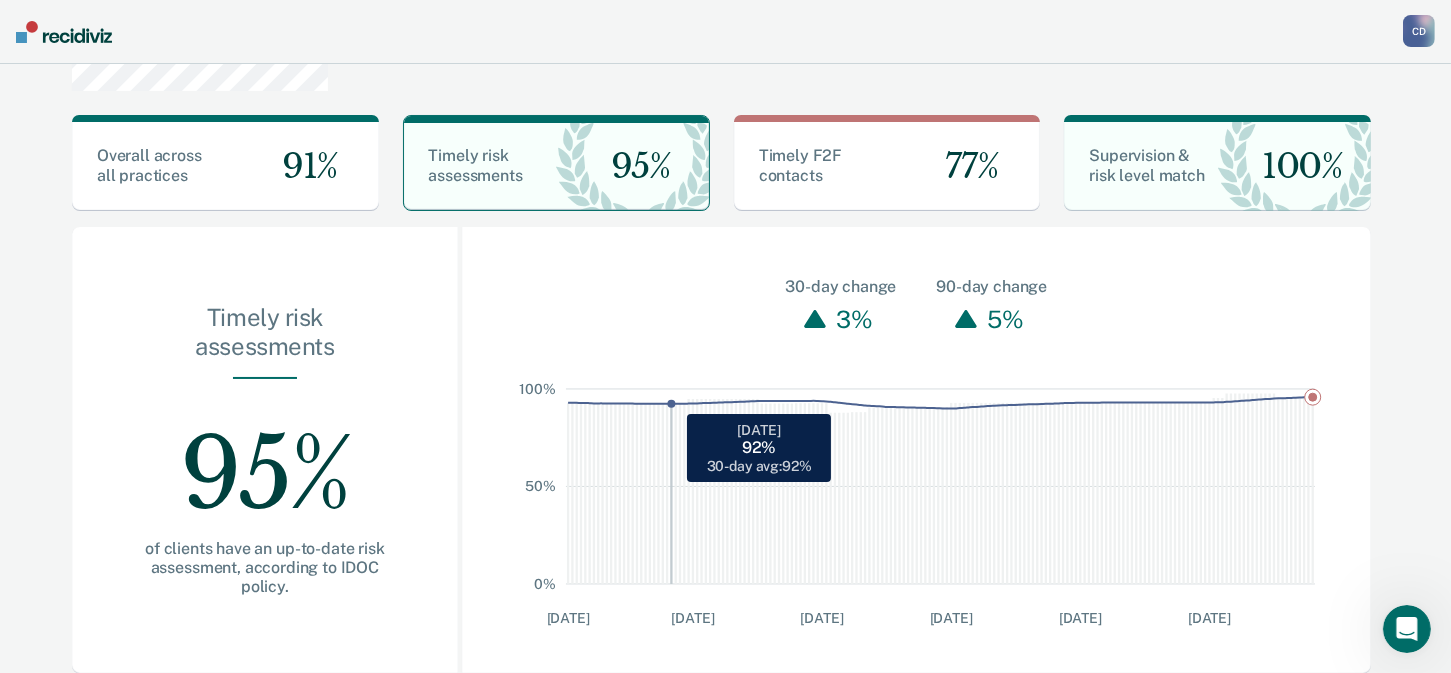 scroll, scrollTop: 89, scrollLeft: 0, axis: vertical 